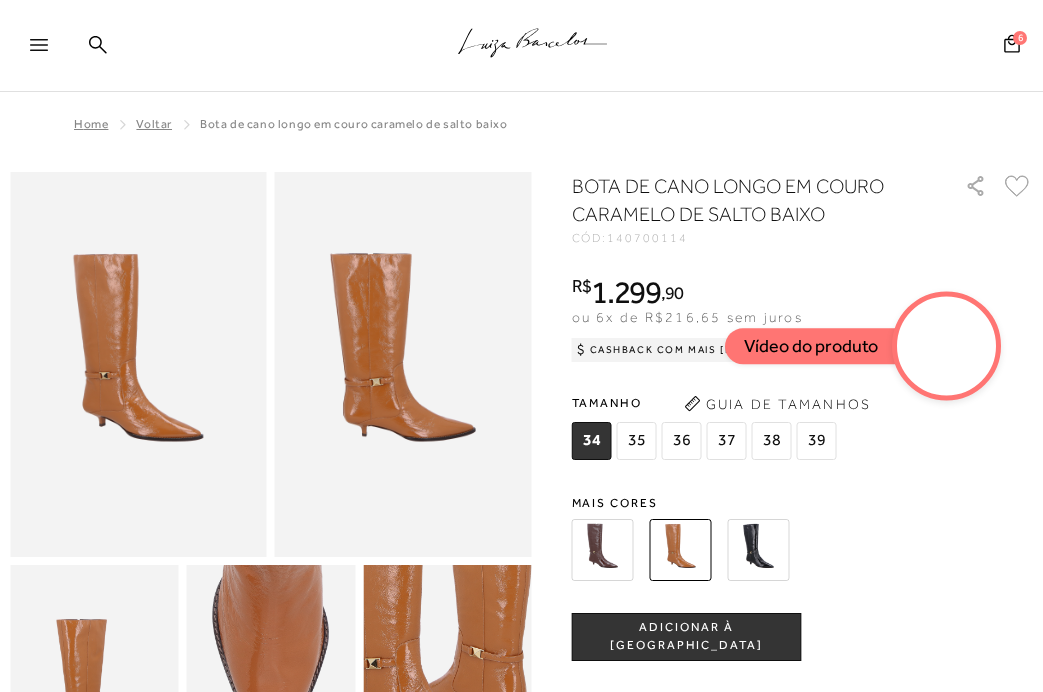 scroll, scrollTop: 0, scrollLeft: 0, axis: both 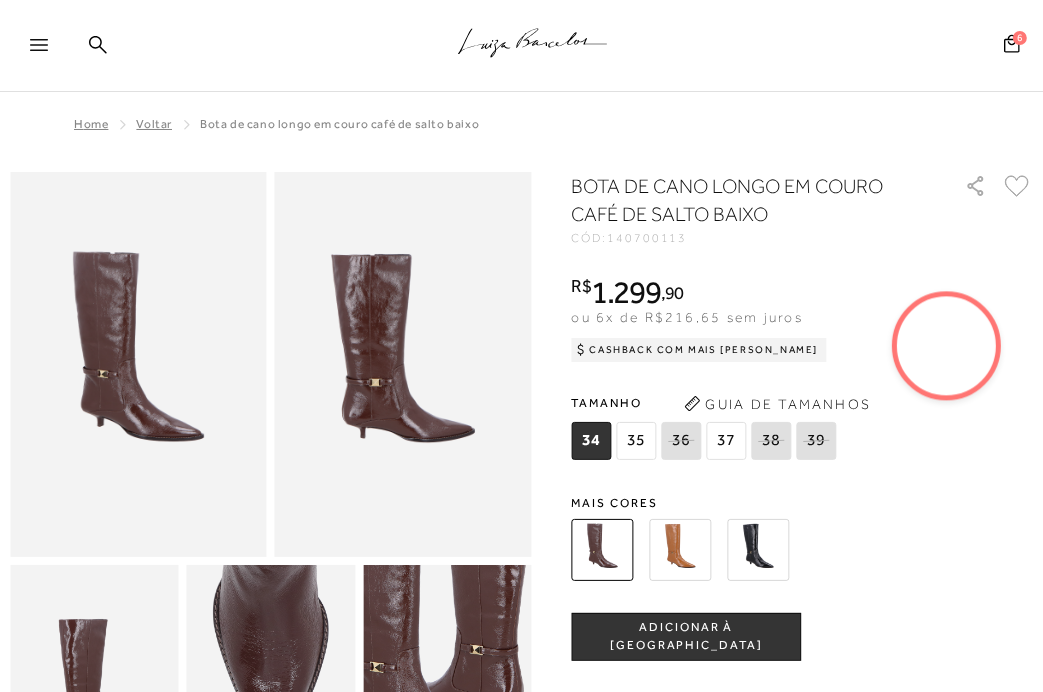 click on "Home" at bounding box center [91, 124] 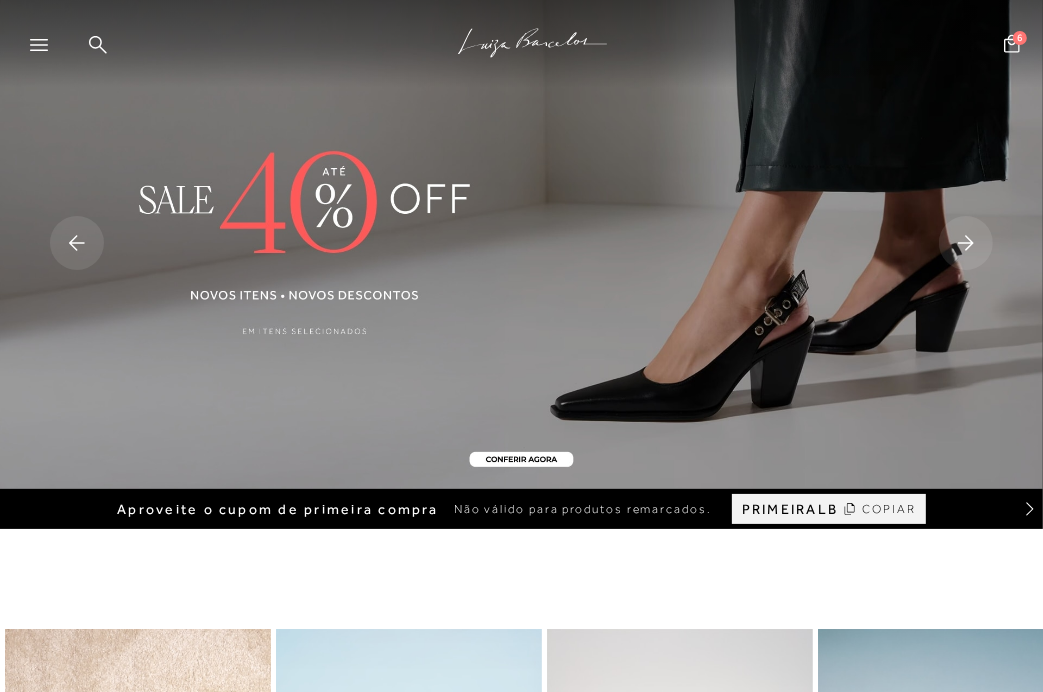 scroll, scrollTop: 0, scrollLeft: 0, axis: both 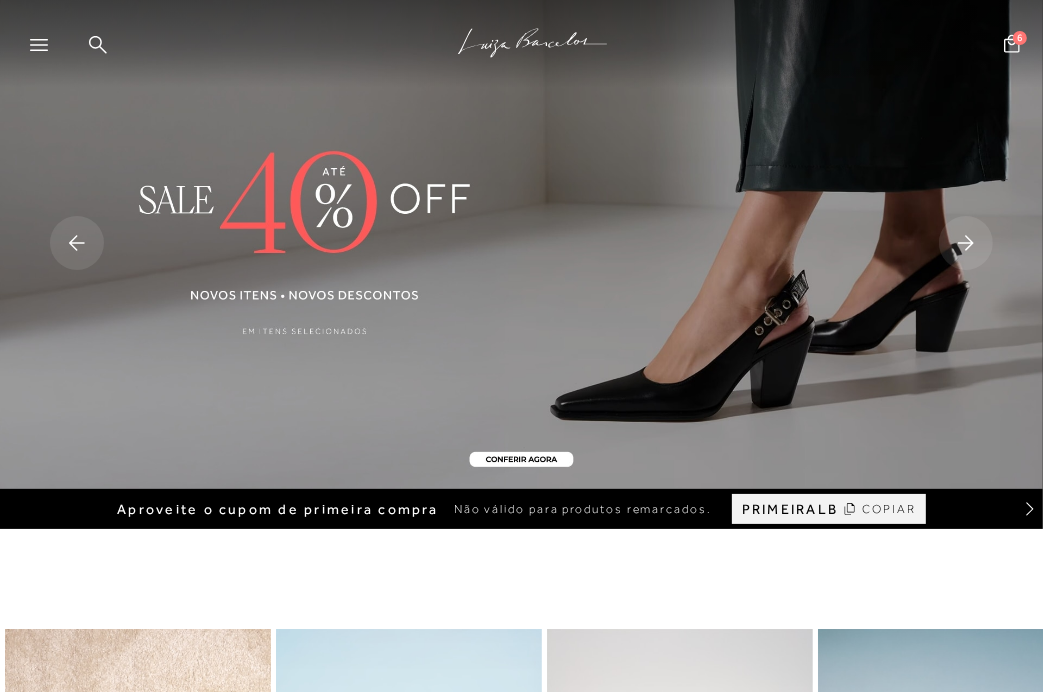click 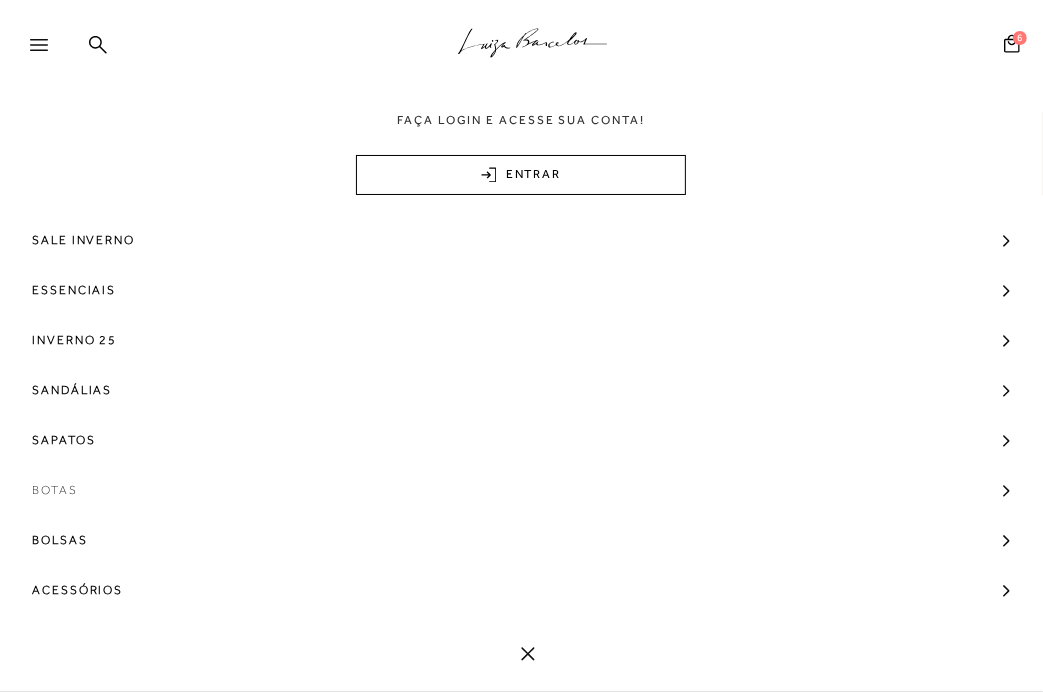 click on "Botas" at bounding box center [55, 490] 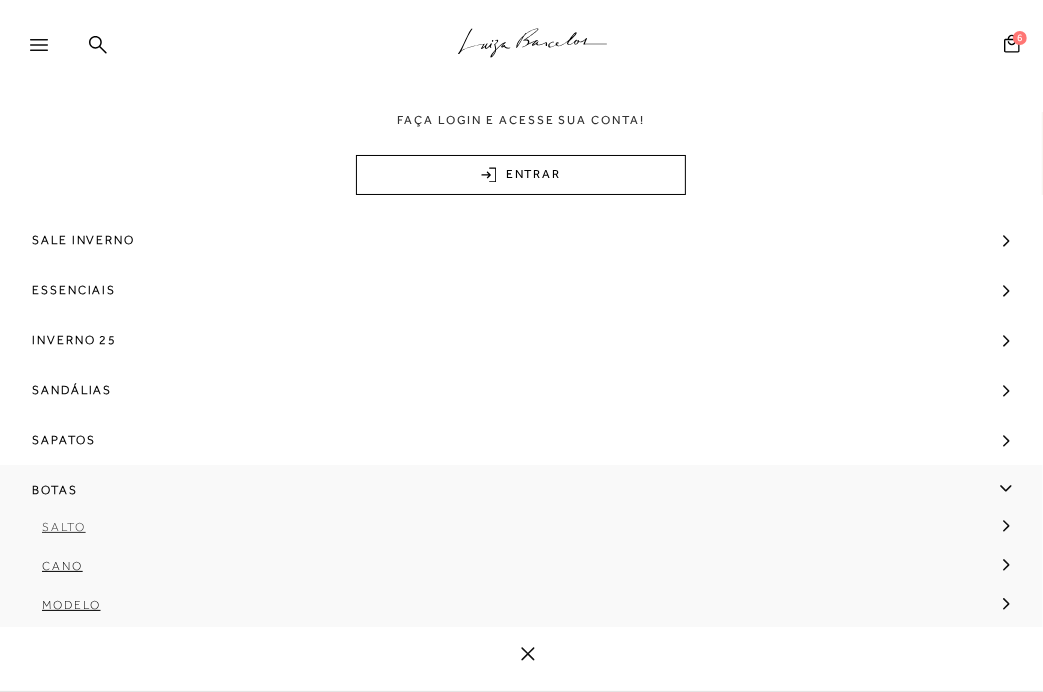 click on "Salto" at bounding box center (64, 527) 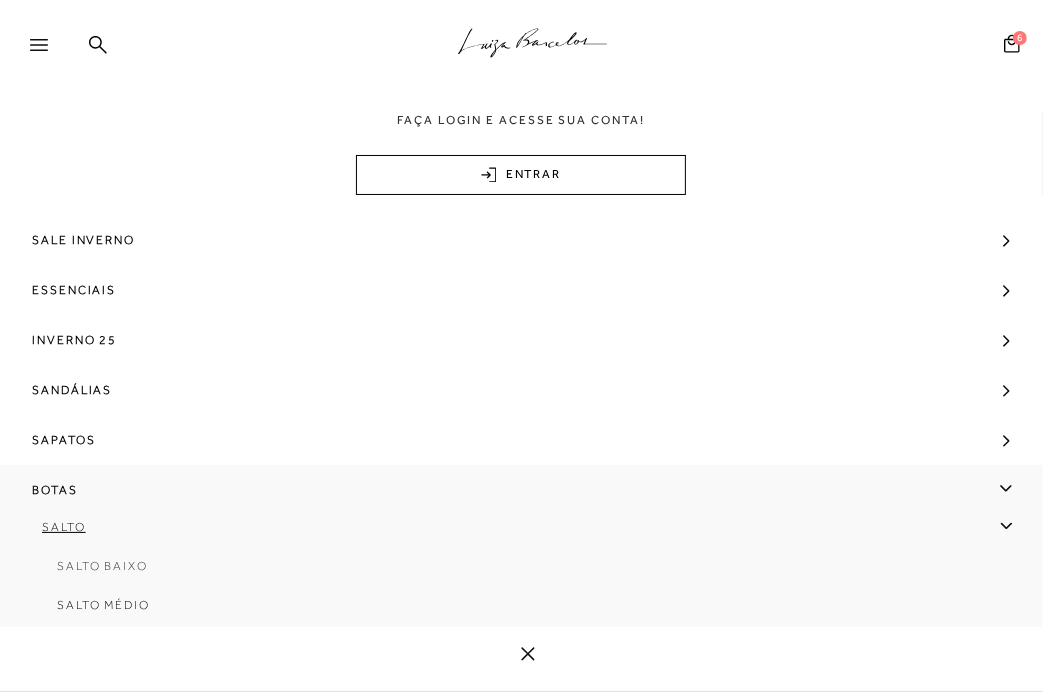 click on "Salto baixo" at bounding box center (102, 566) 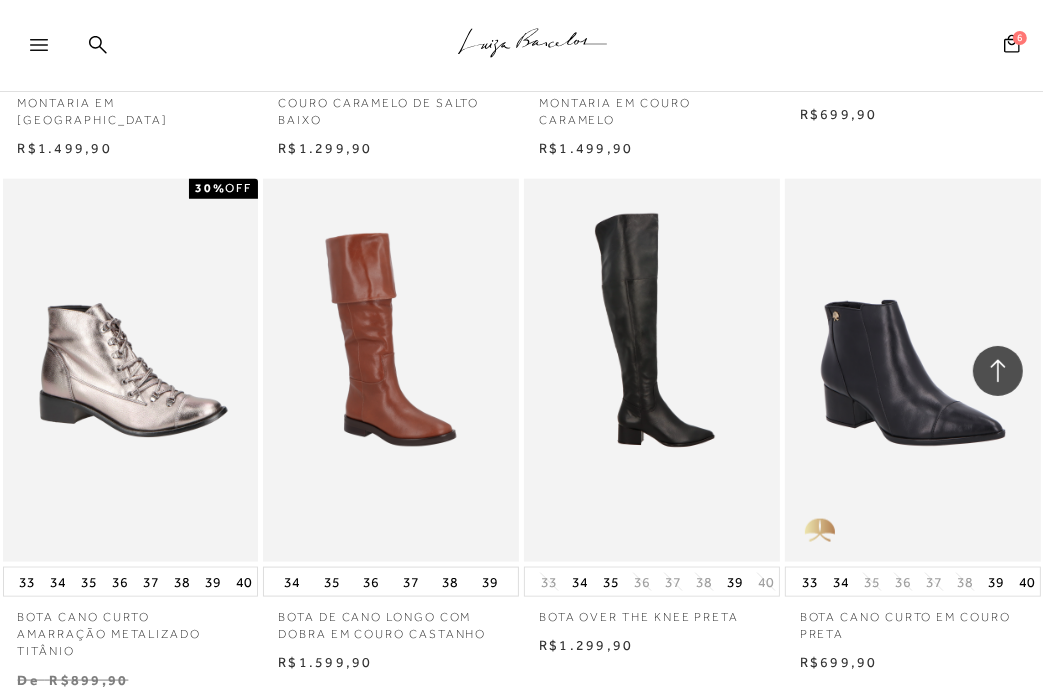 scroll, scrollTop: 1700, scrollLeft: 0, axis: vertical 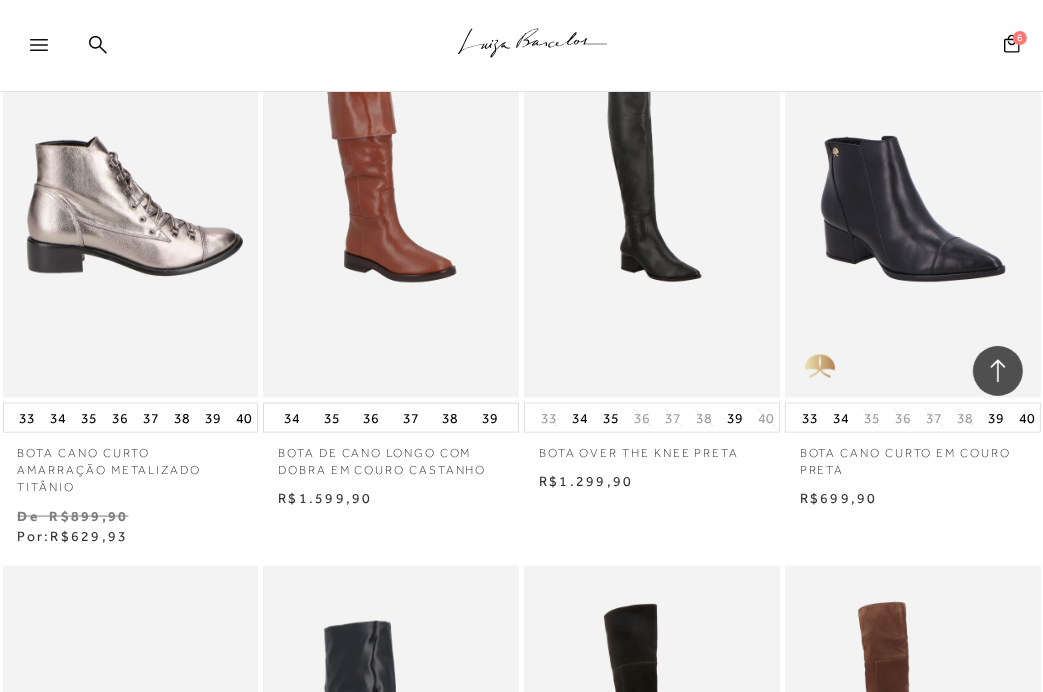 click at bounding box center [132, 207] 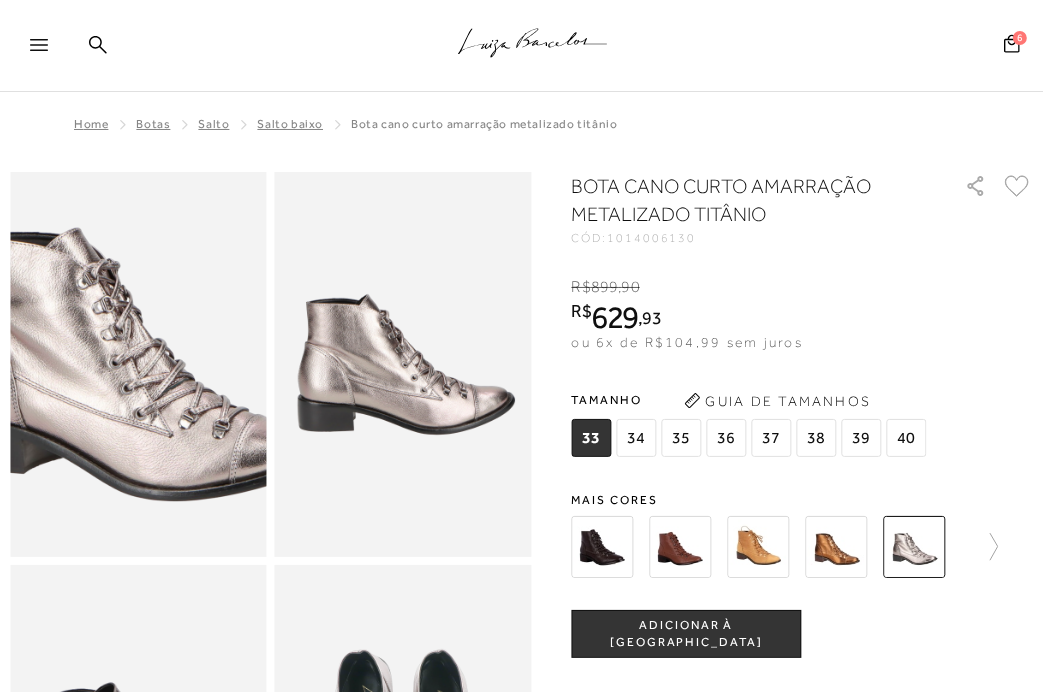scroll, scrollTop: 0, scrollLeft: 0, axis: both 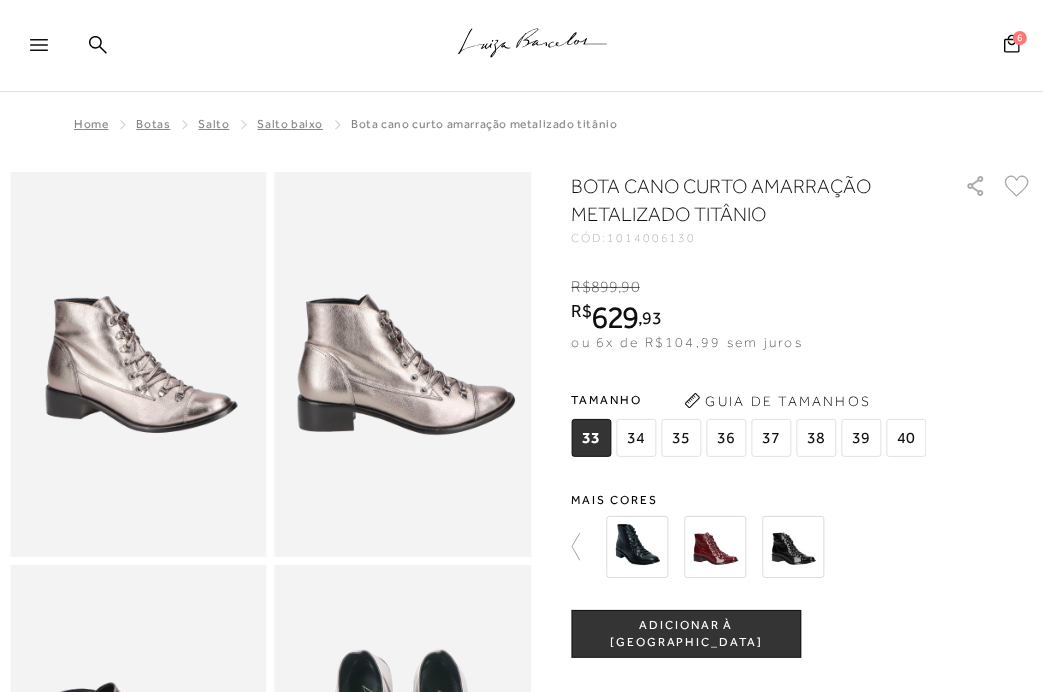 click at bounding box center [638, 547] 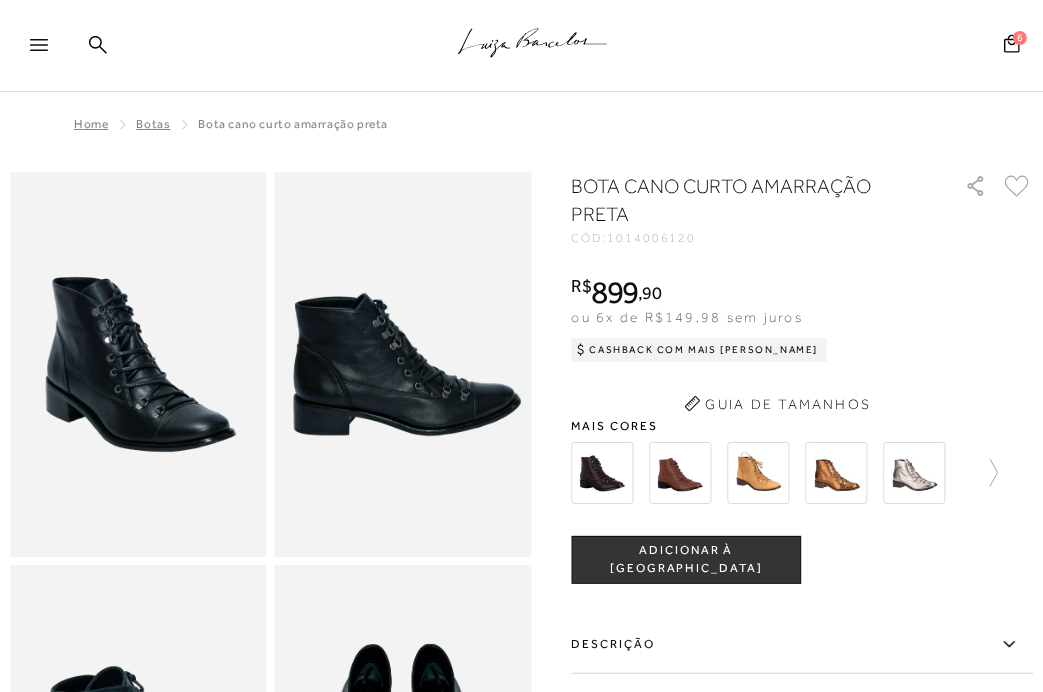 scroll, scrollTop: 0, scrollLeft: 0, axis: both 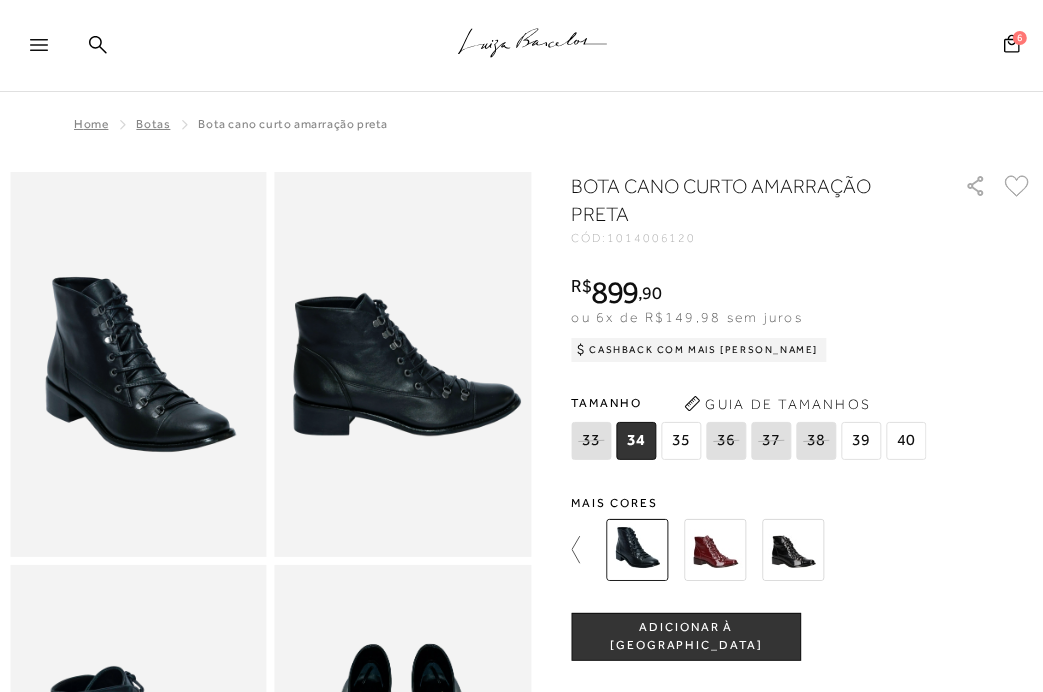 click 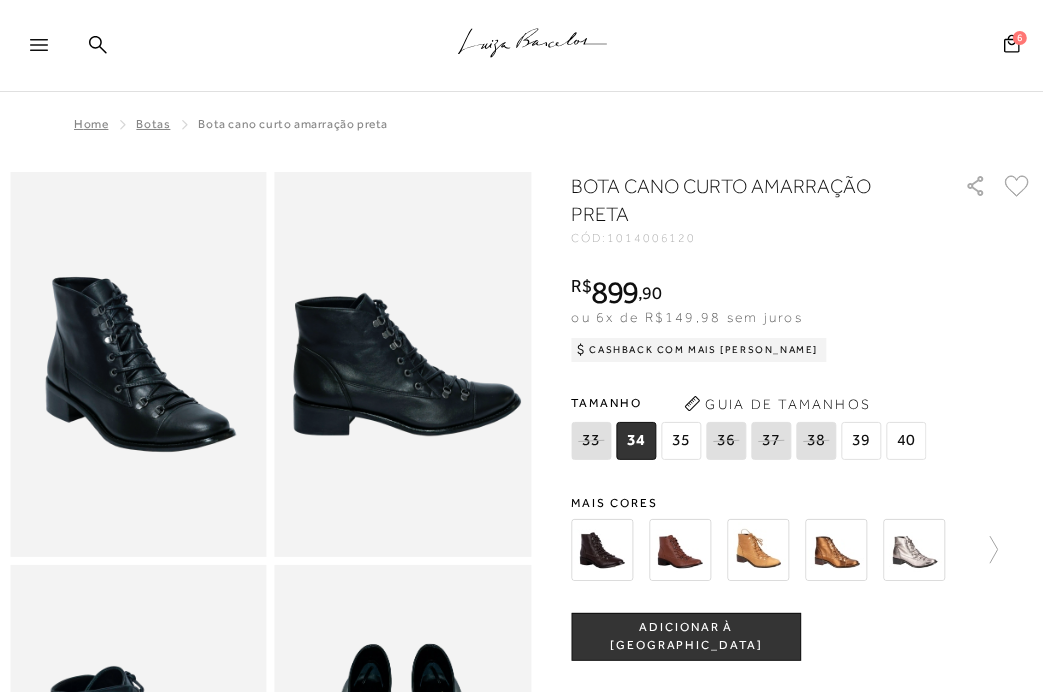 click at bounding box center (603, 550) 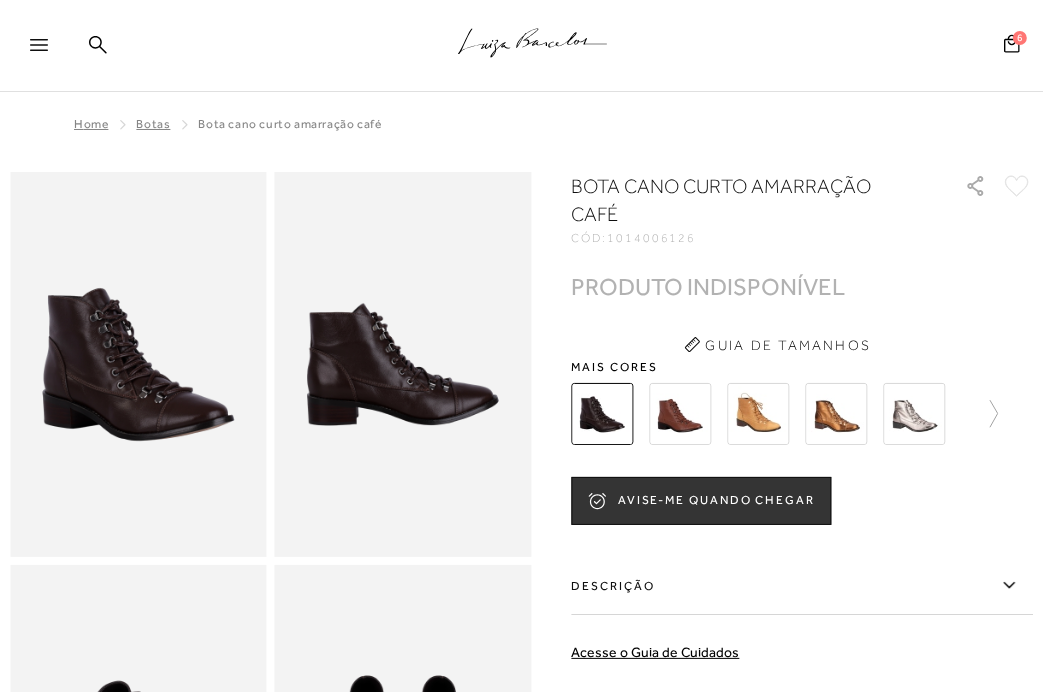 scroll, scrollTop: 0, scrollLeft: 0, axis: both 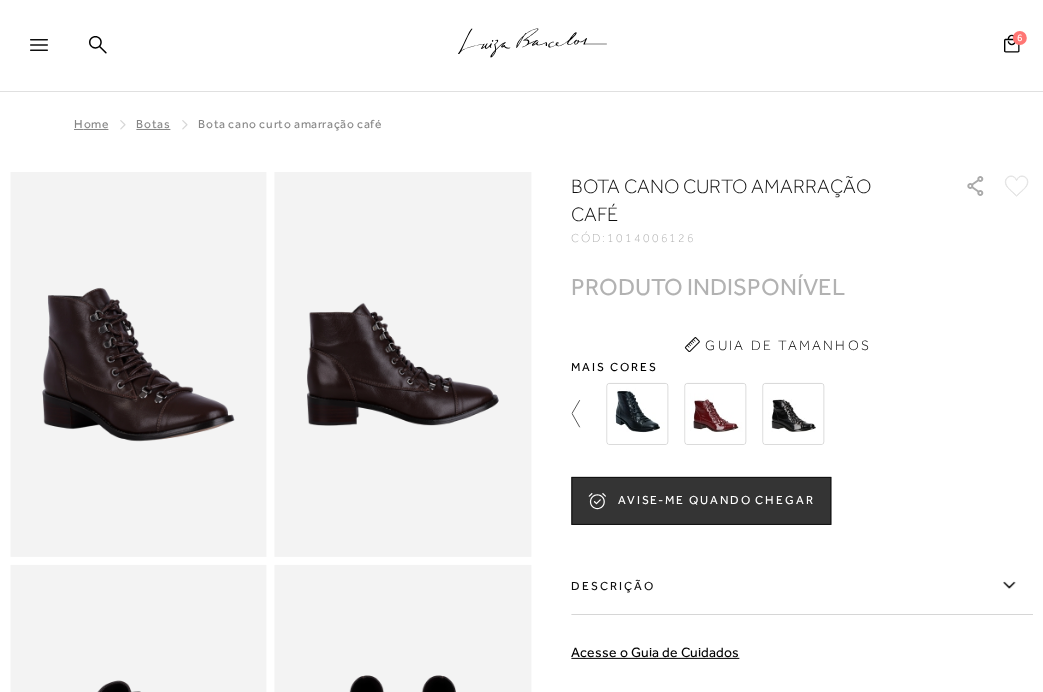 click 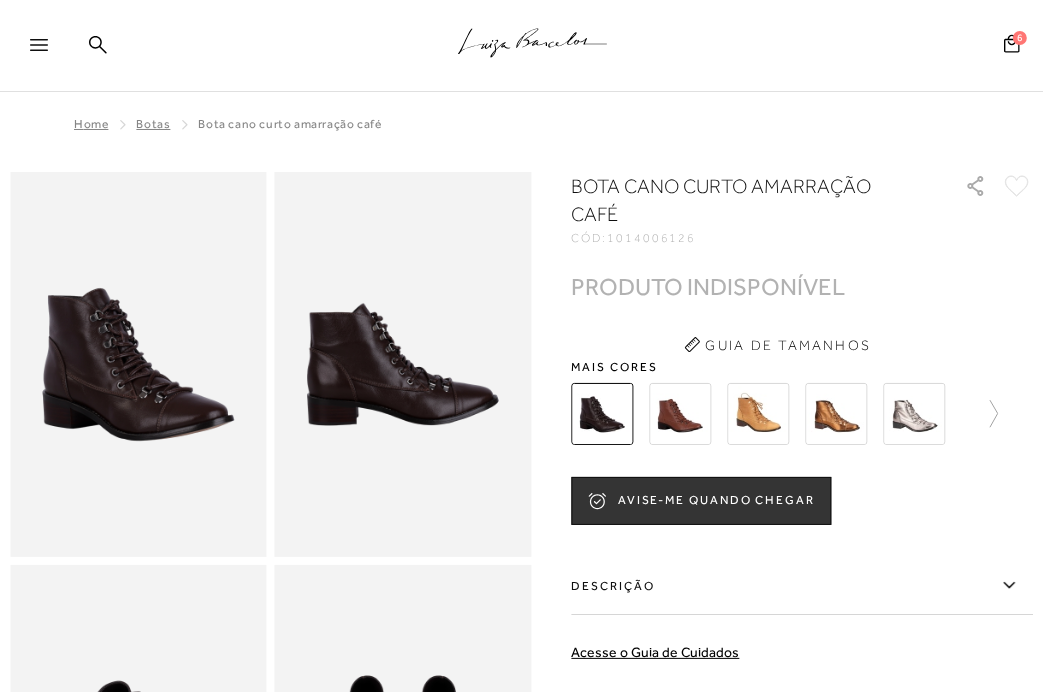 click at bounding box center (681, 414) 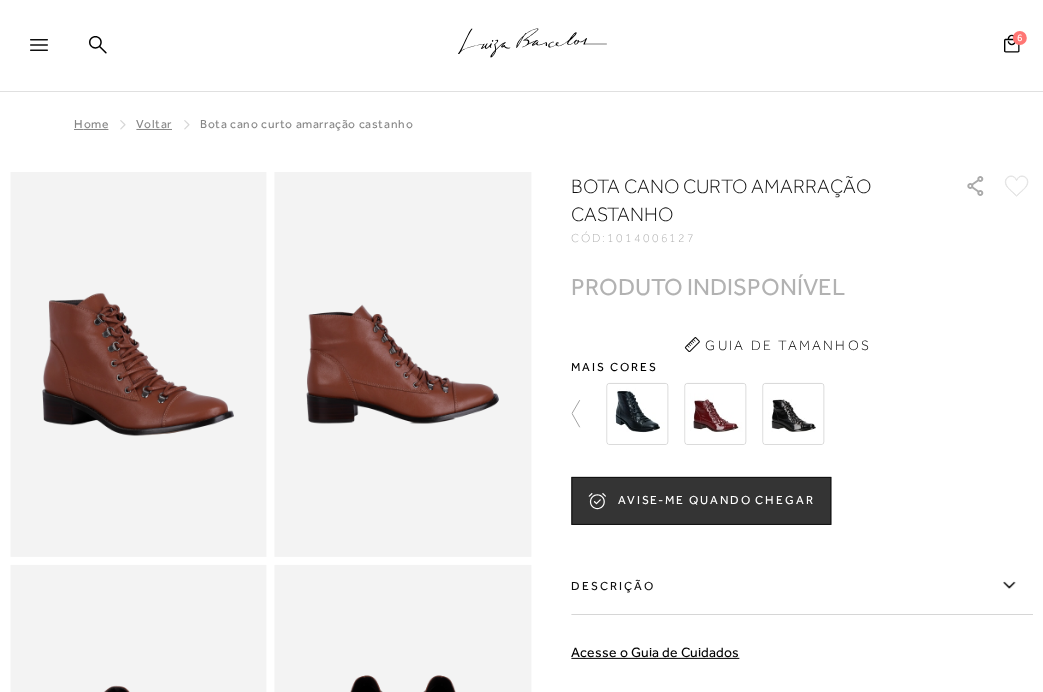 scroll, scrollTop: 0, scrollLeft: 0, axis: both 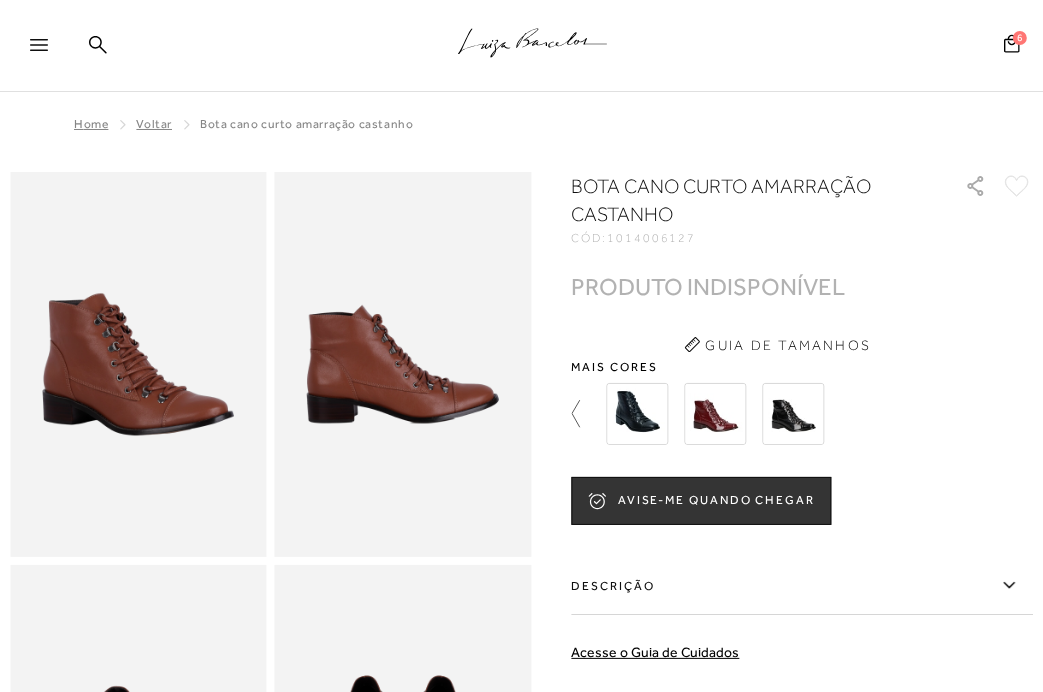 click 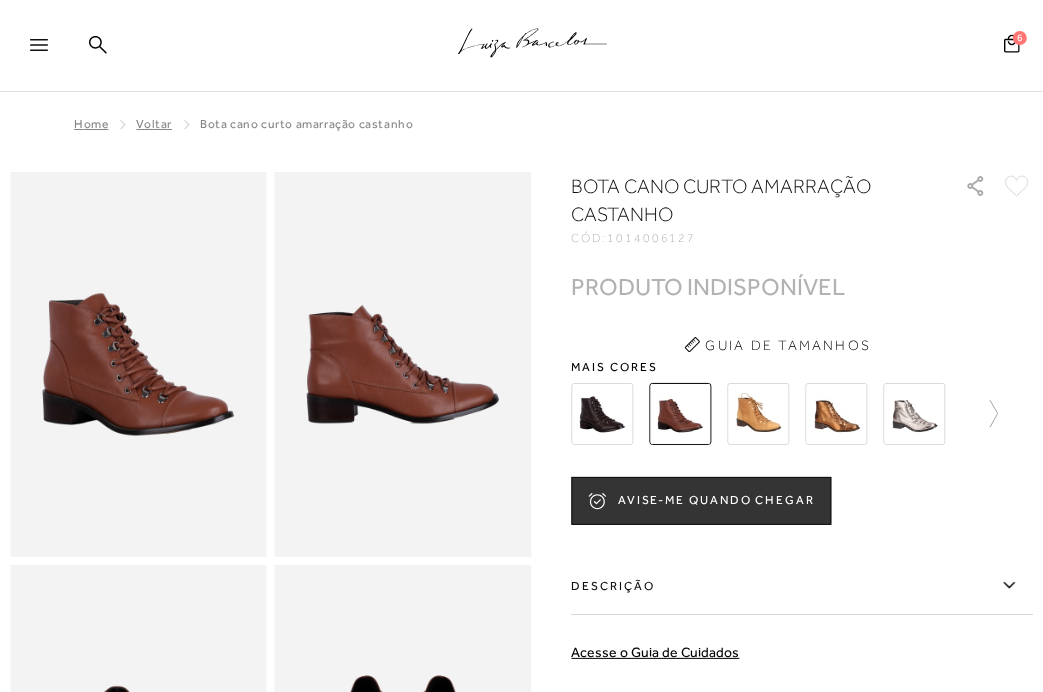 click at bounding box center [759, 414] 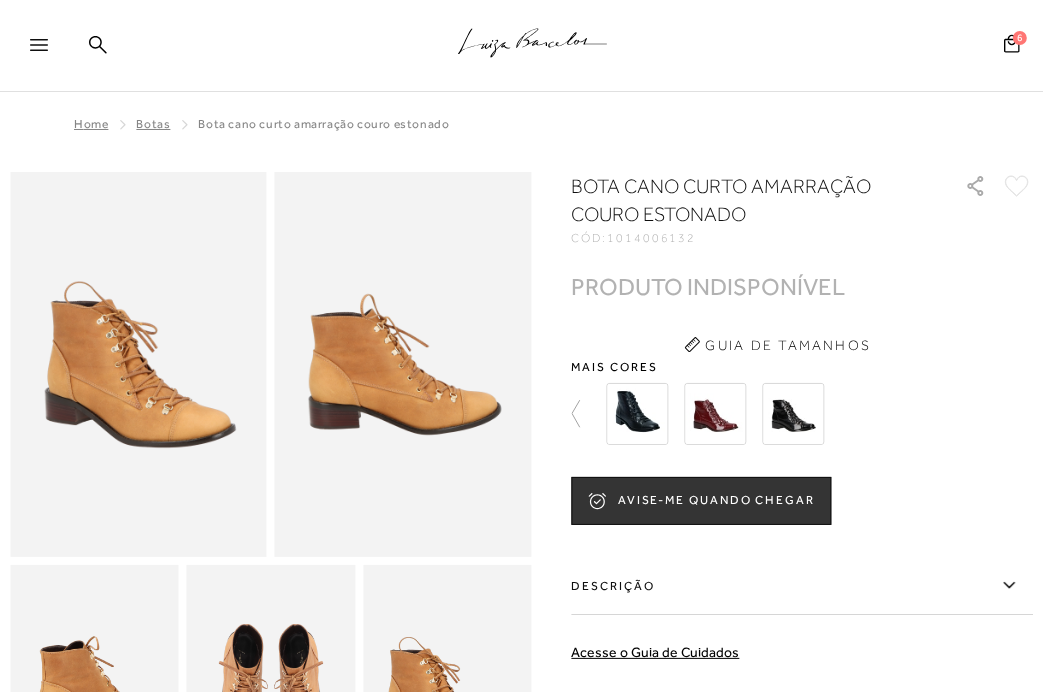 scroll, scrollTop: 0, scrollLeft: 0, axis: both 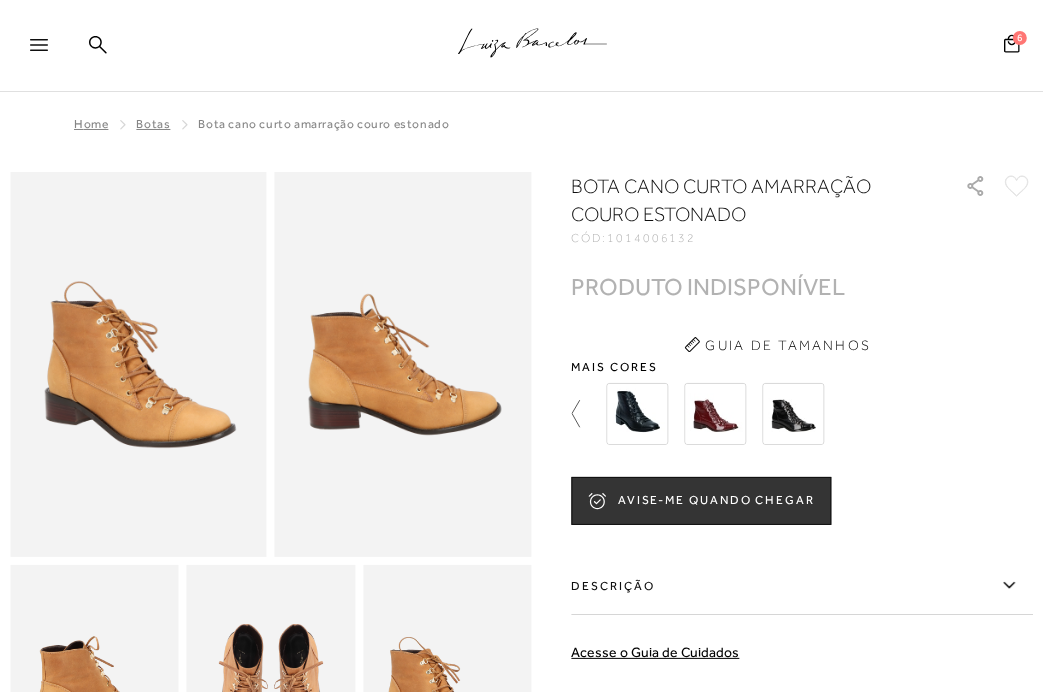click 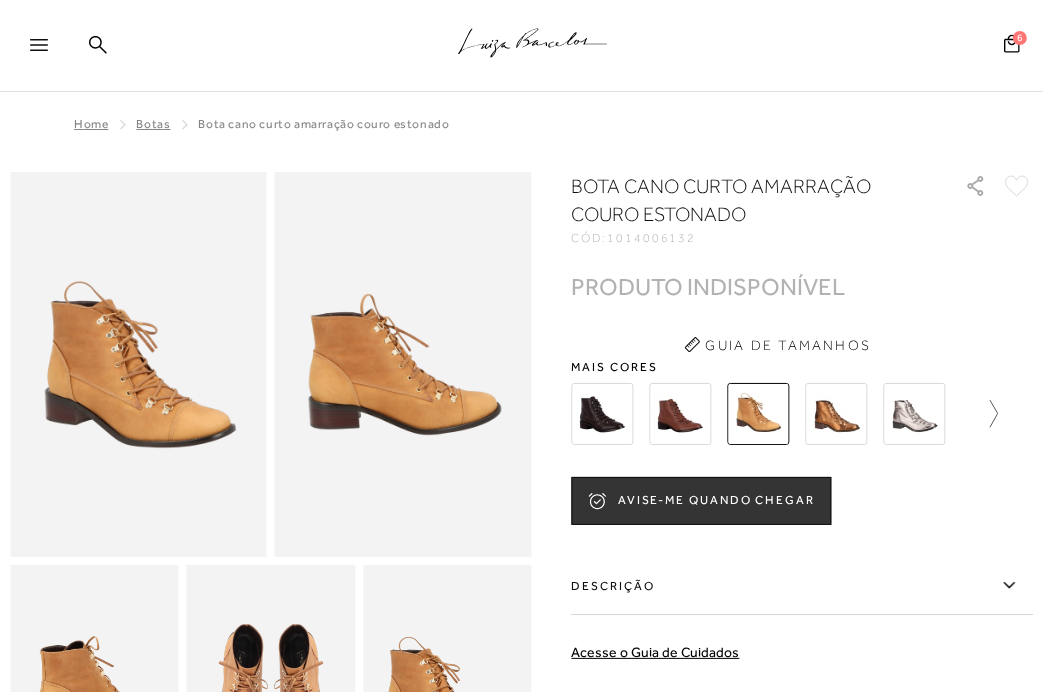 click 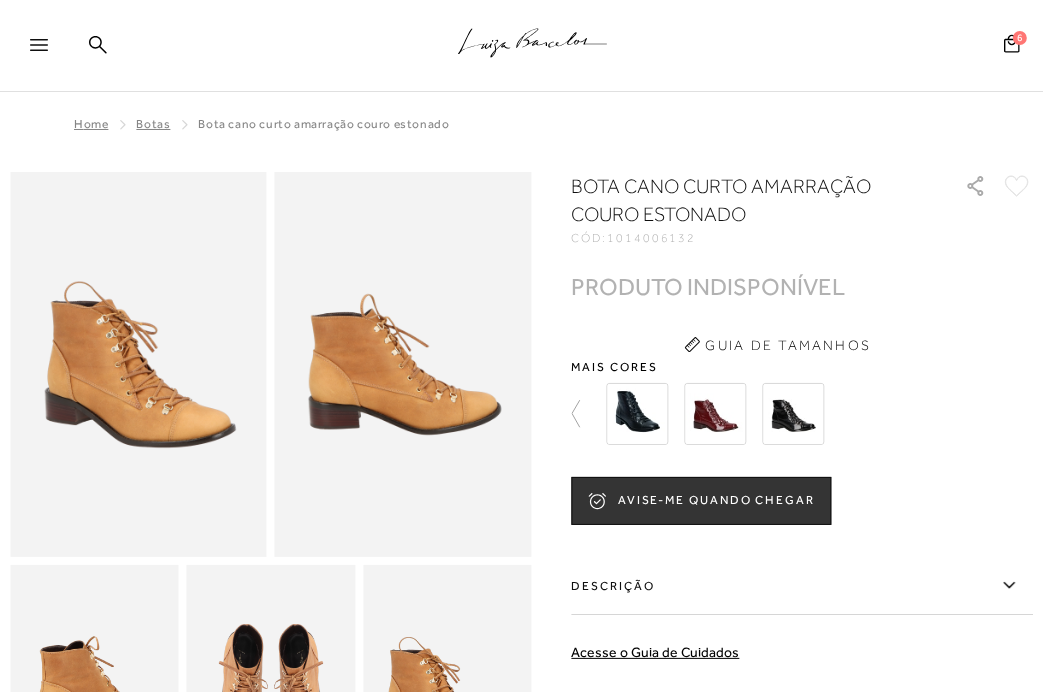 click at bounding box center [638, 414] 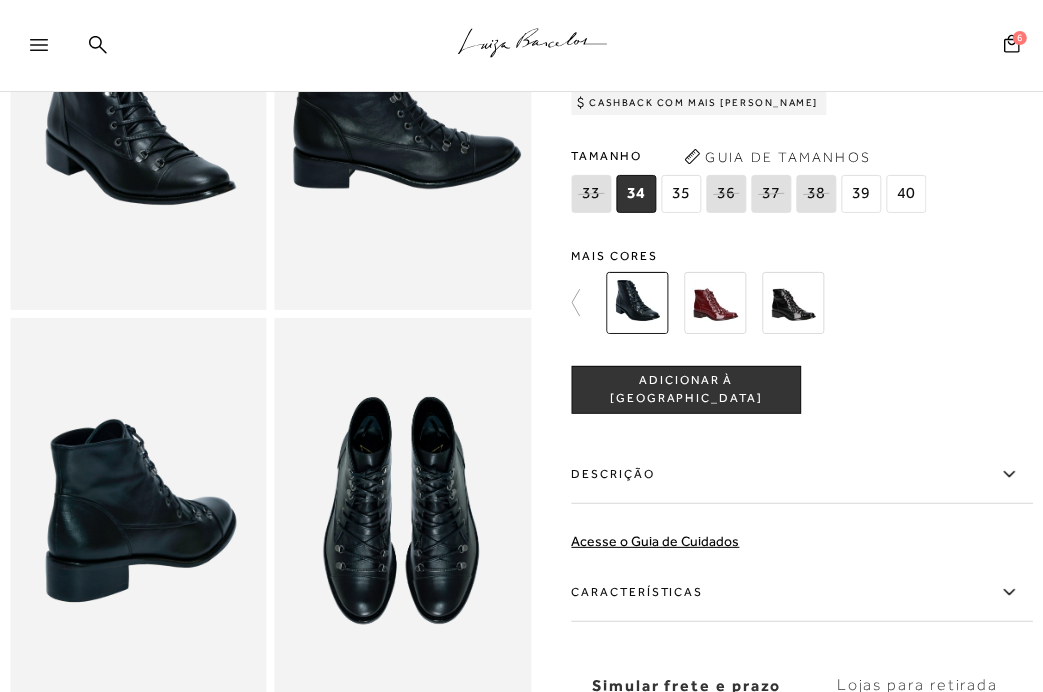 scroll, scrollTop: 0, scrollLeft: 0, axis: both 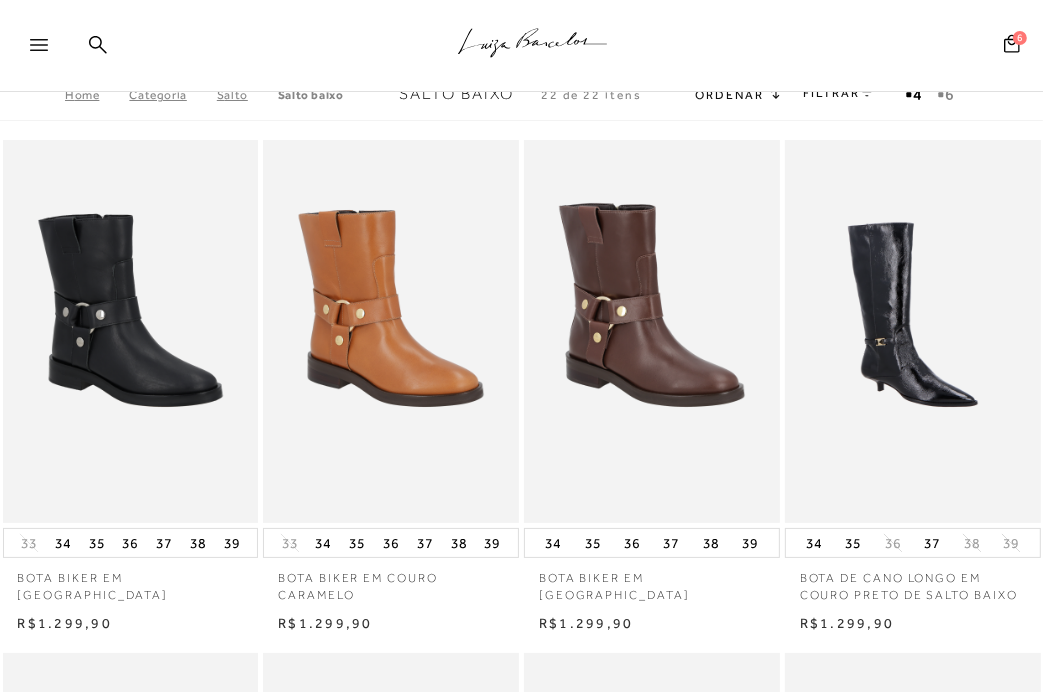 click 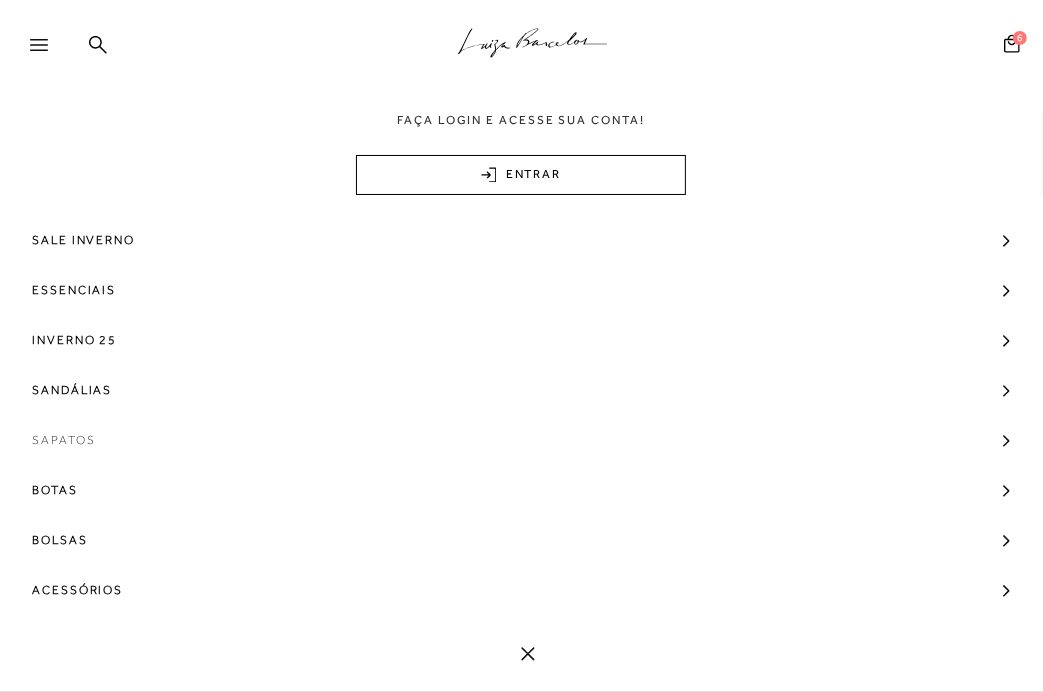 click on "Sapatos" at bounding box center (63, 440) 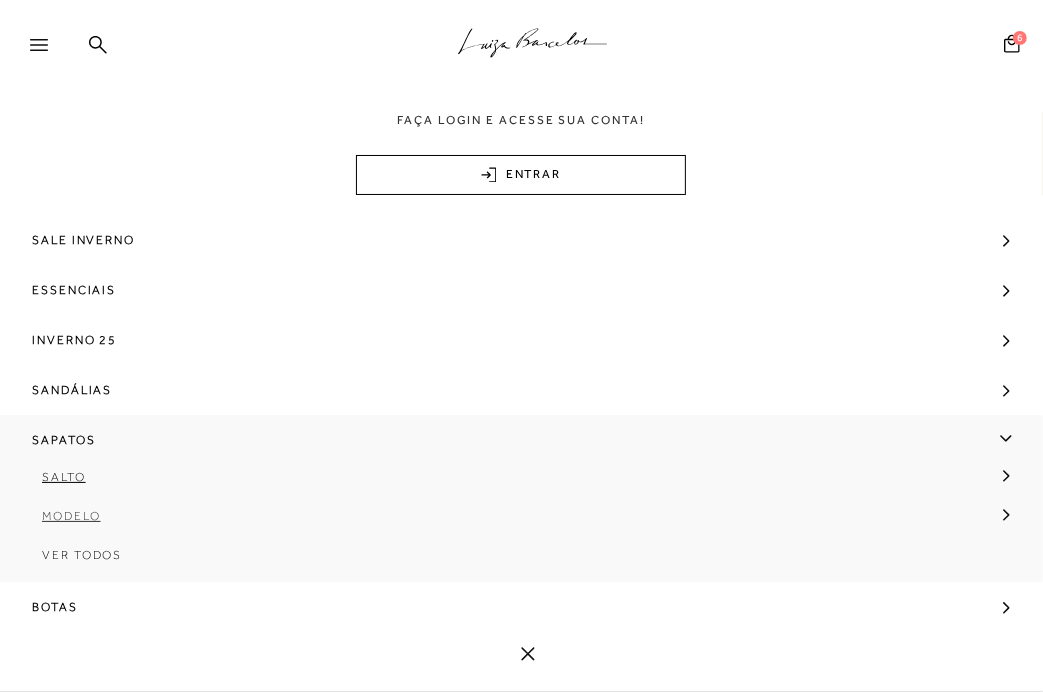 click on "Modelo" at bounding box center (71, 516) 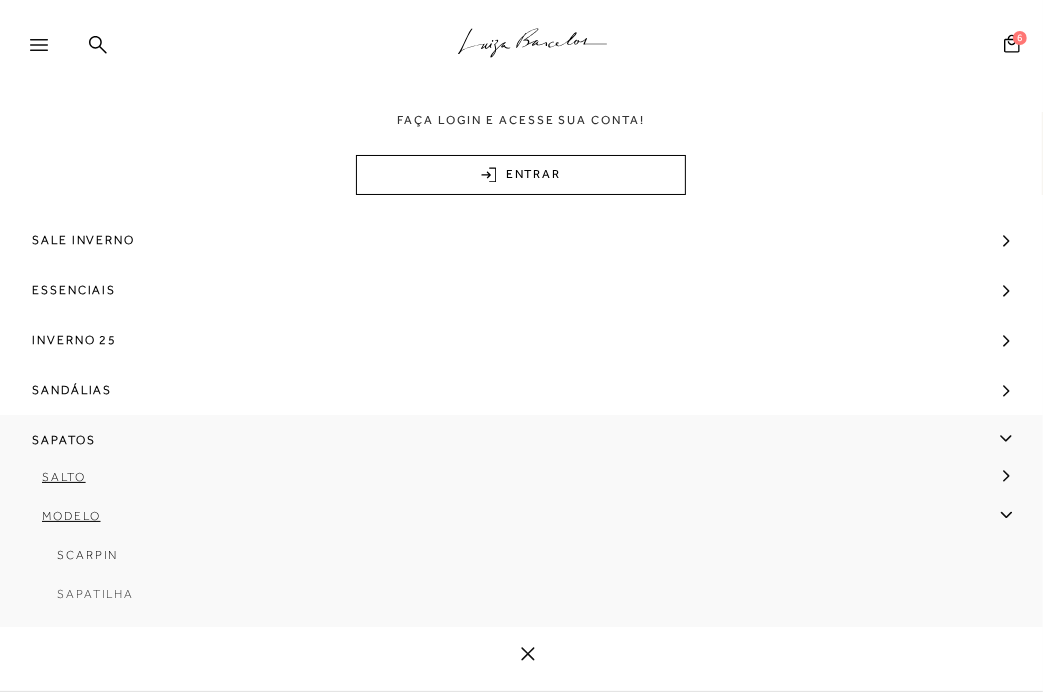 click on "Sapatilha" at bounding box center (95, 594) 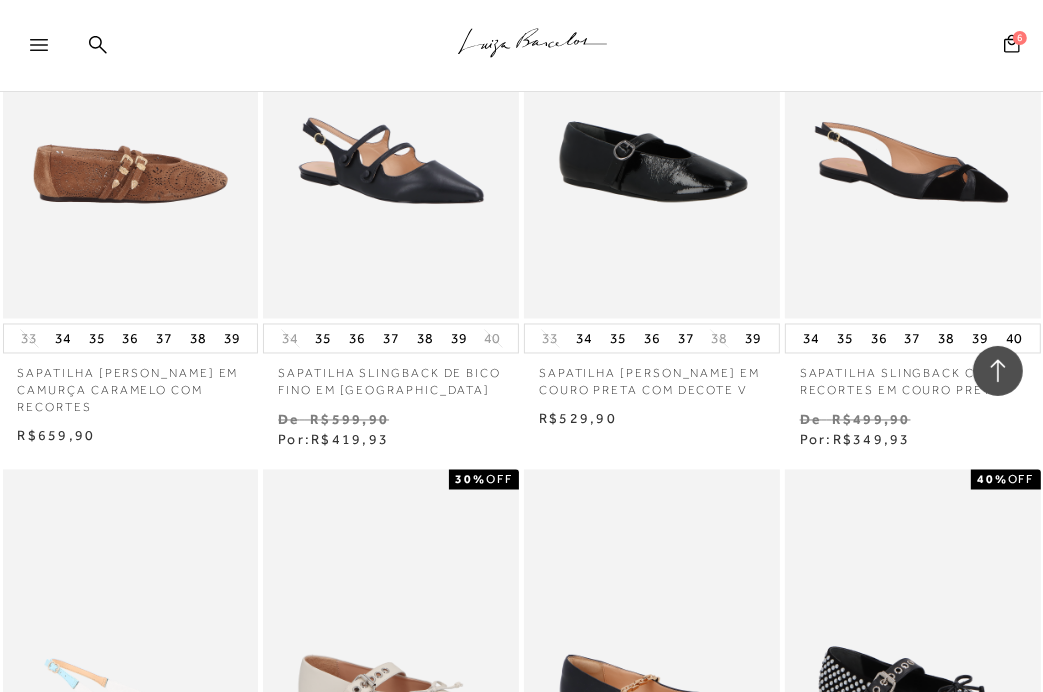 scroll, scrollTop: 2400, scrollLeft: 0, axis: vertical 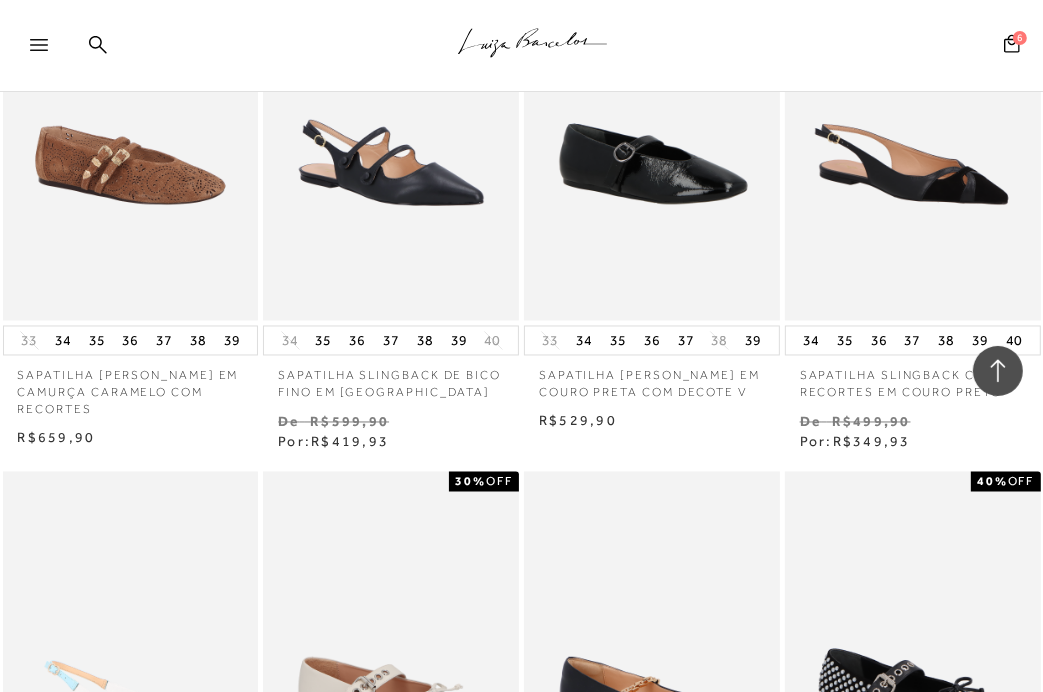 click 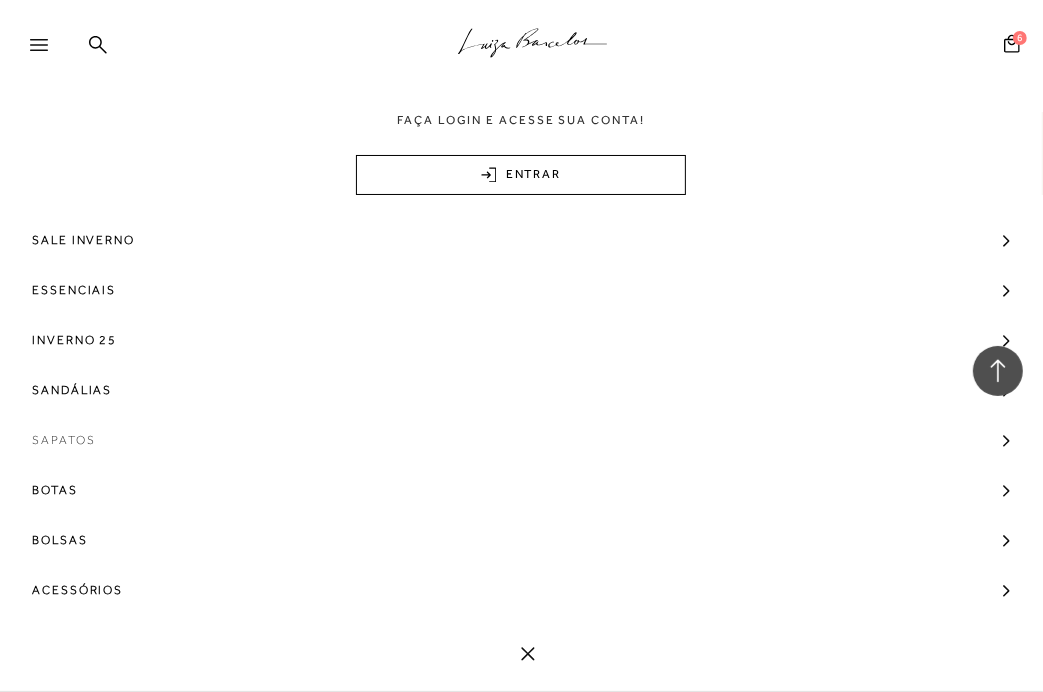 click on "Sapatos" at bounding box center [63, 440] 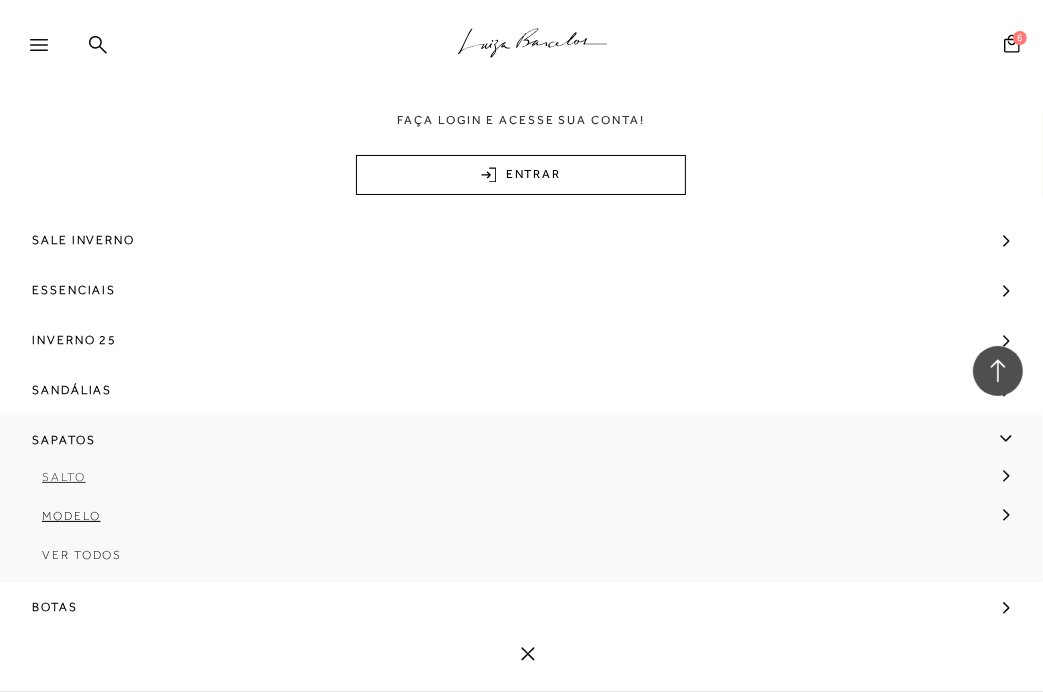 click on "Salto" at bounding box center (64, 477) 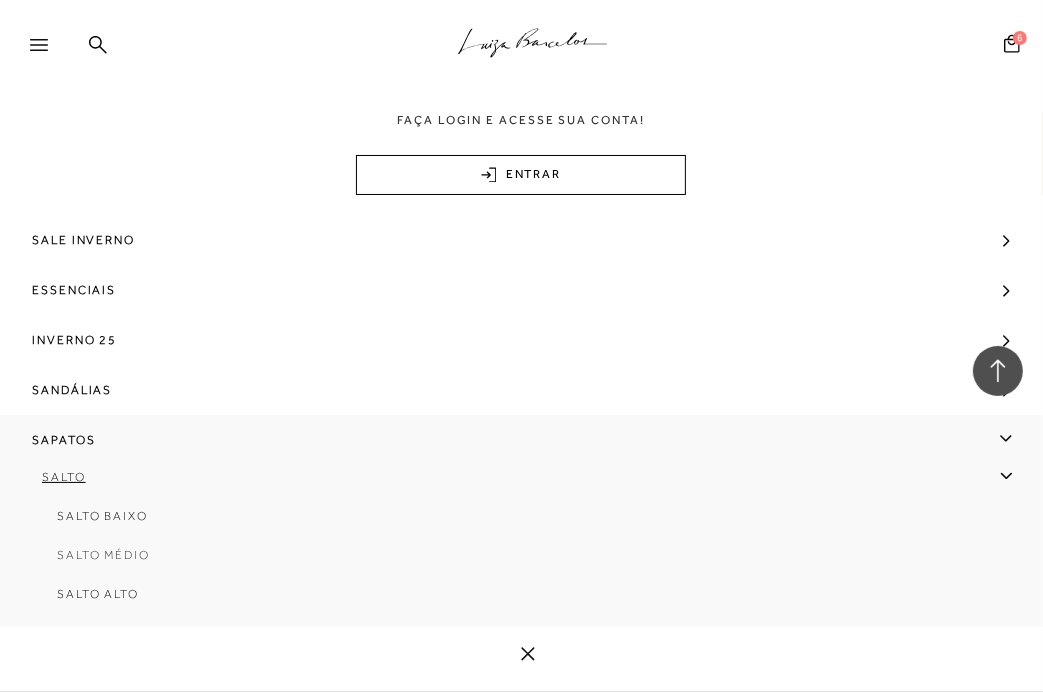 click on "Salto Médio" at bounding box center [103, 555] 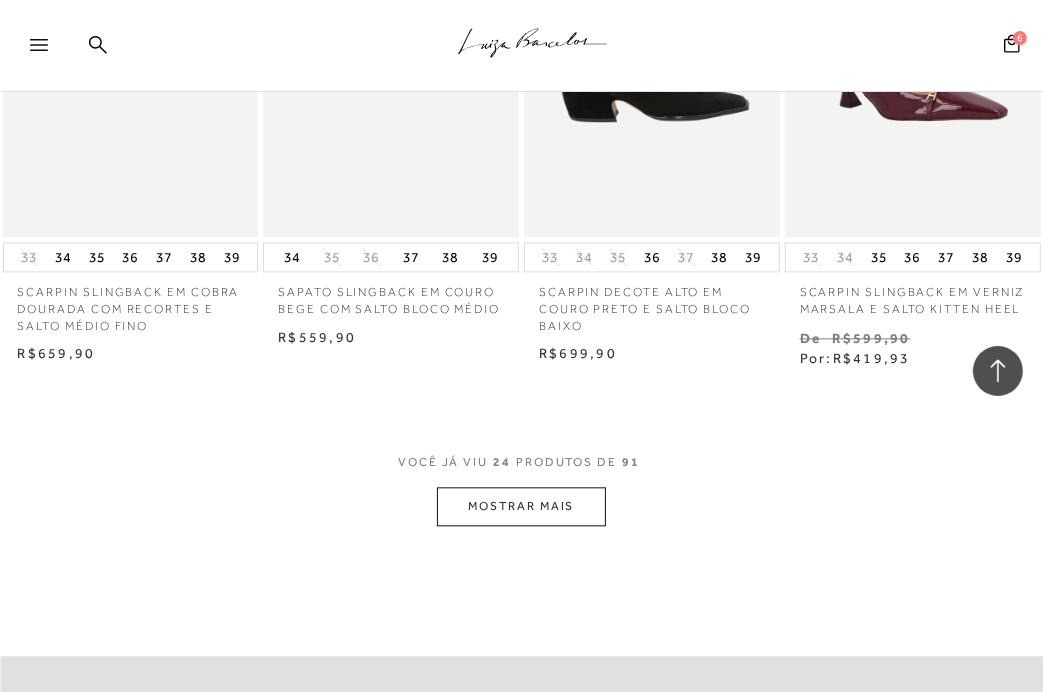 scroll, scrollTop: 3200, scrollLeft: 0, axis: vertical 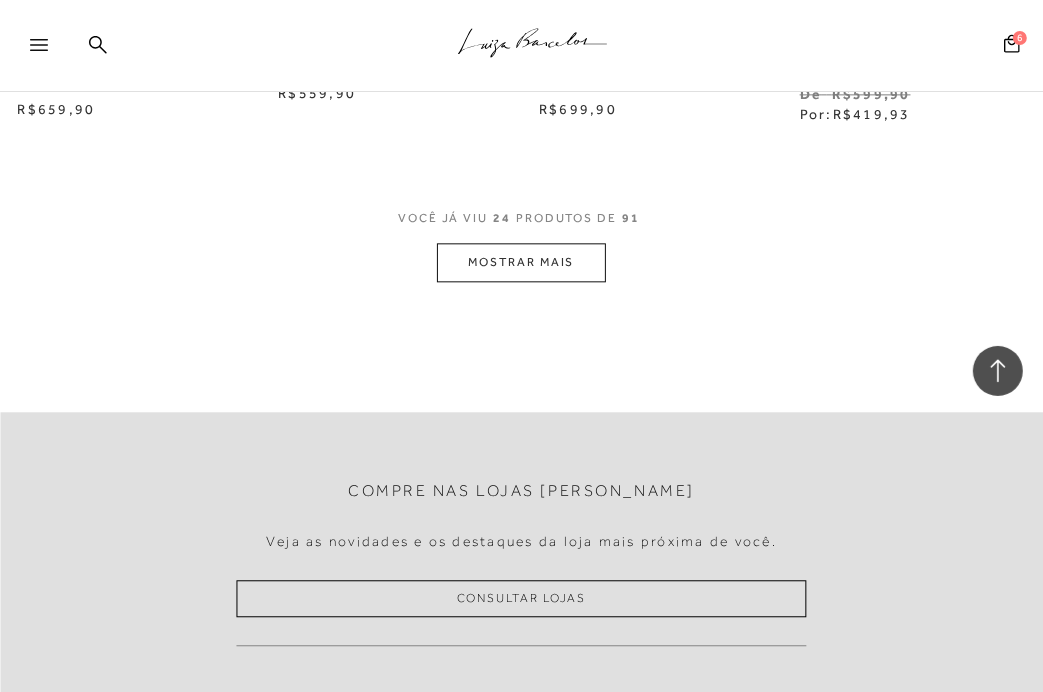 click on "MOSTRAR MAIS" at bounding box center (521, 262) 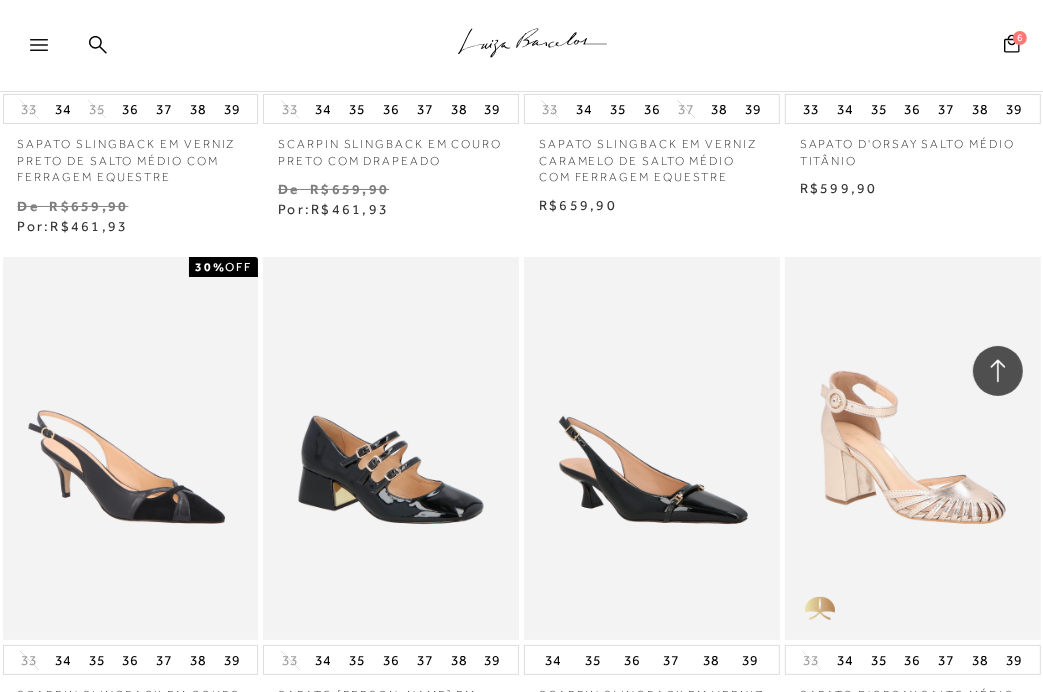 scroll, scrollTop: 5400, scrollLeft: 0, axis: vertical 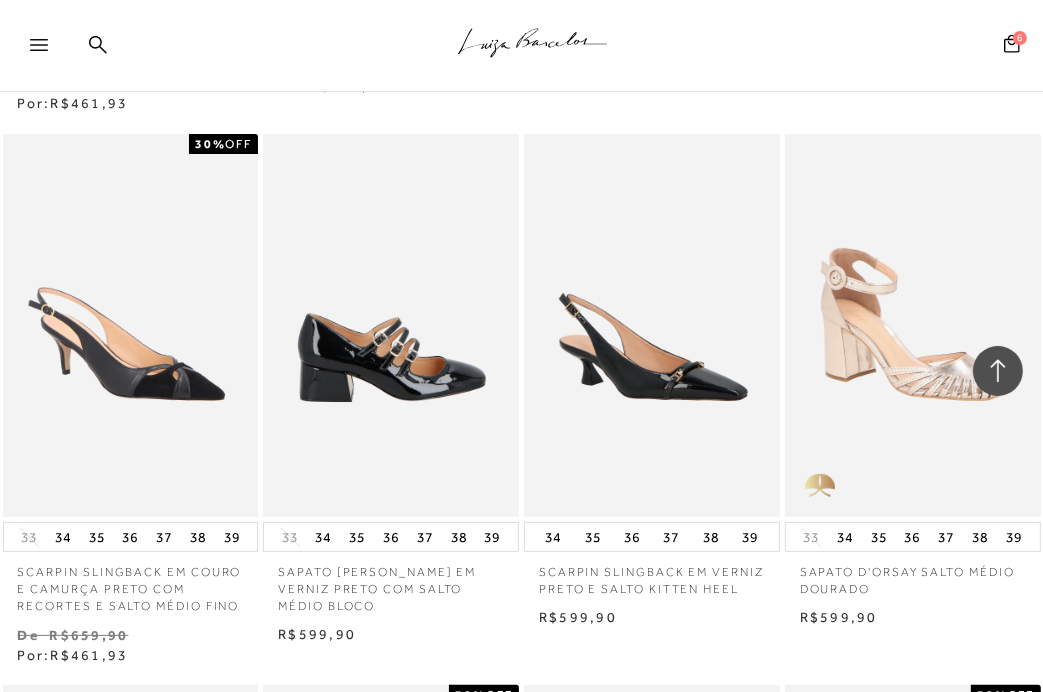 click at bounding box center (392, 326) 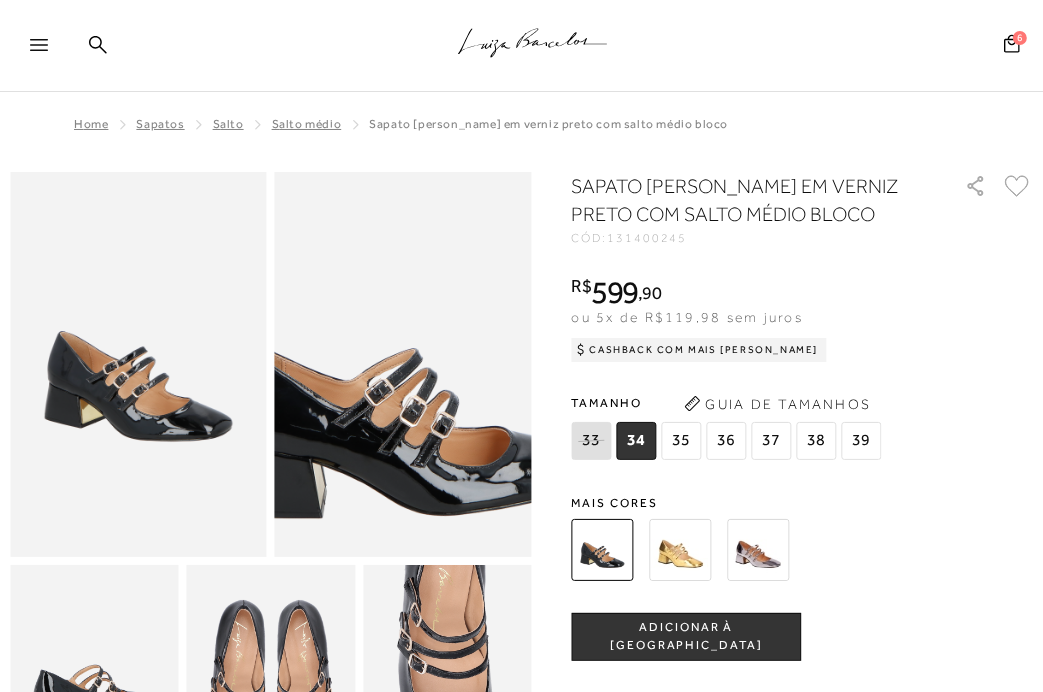 scroll, scrollTop: 200, scrollLeft: 0, axis: vertical 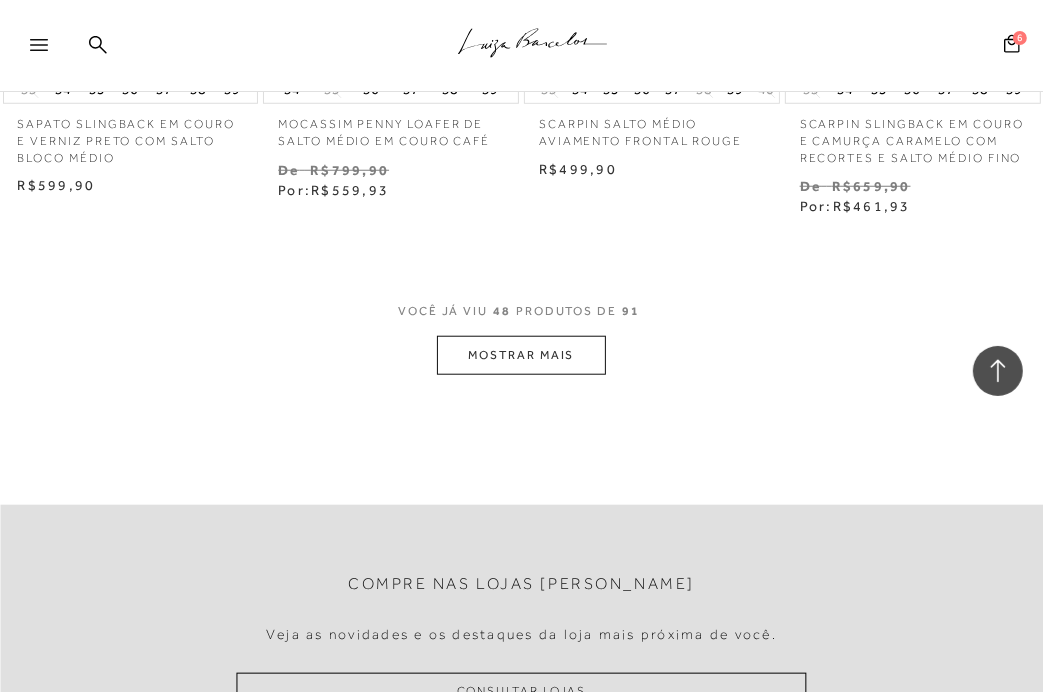 click on "MOSTRAR MAIS" at bounding box center (521, 355) 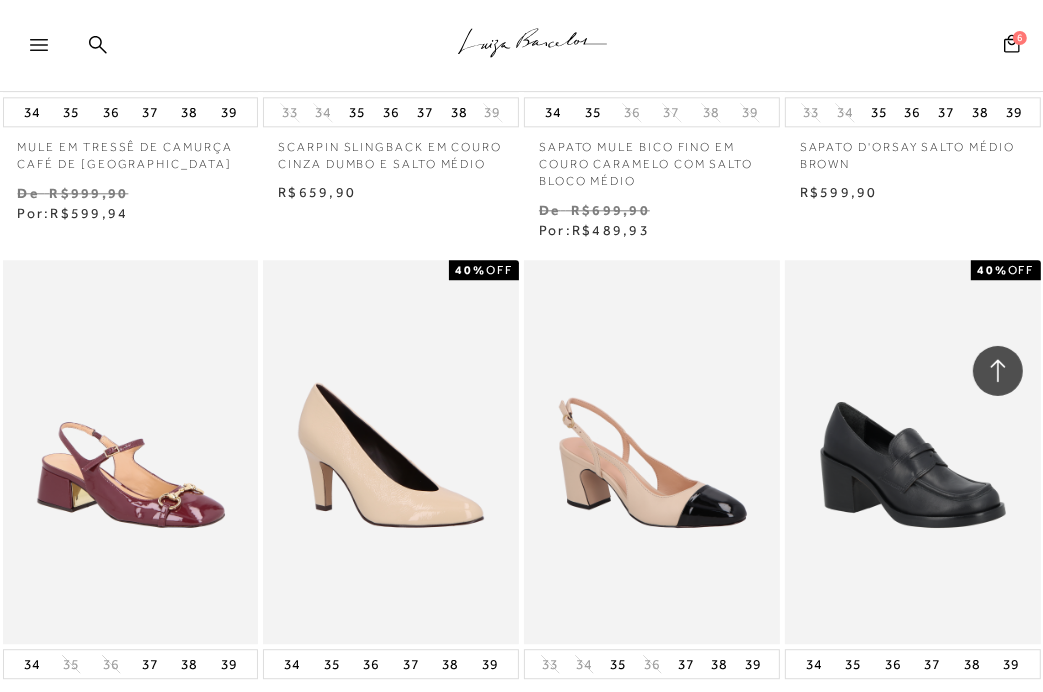 scroll, scrollTop: 8800, scrollLeft: 0, axis: vertical 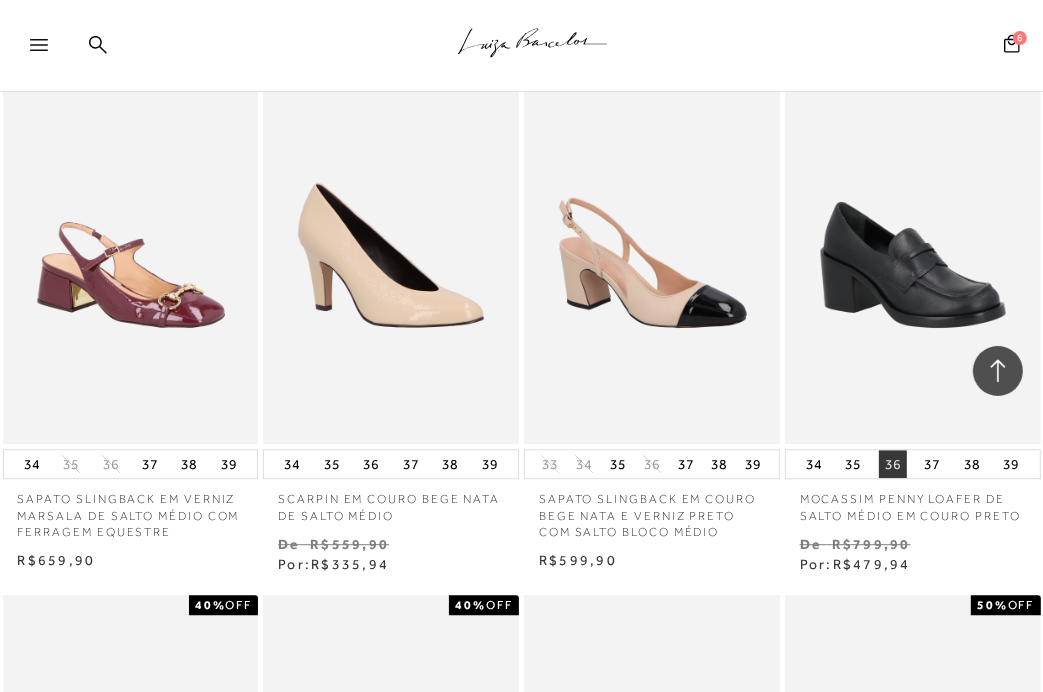 click on "36" at bounding box center [893, 464] 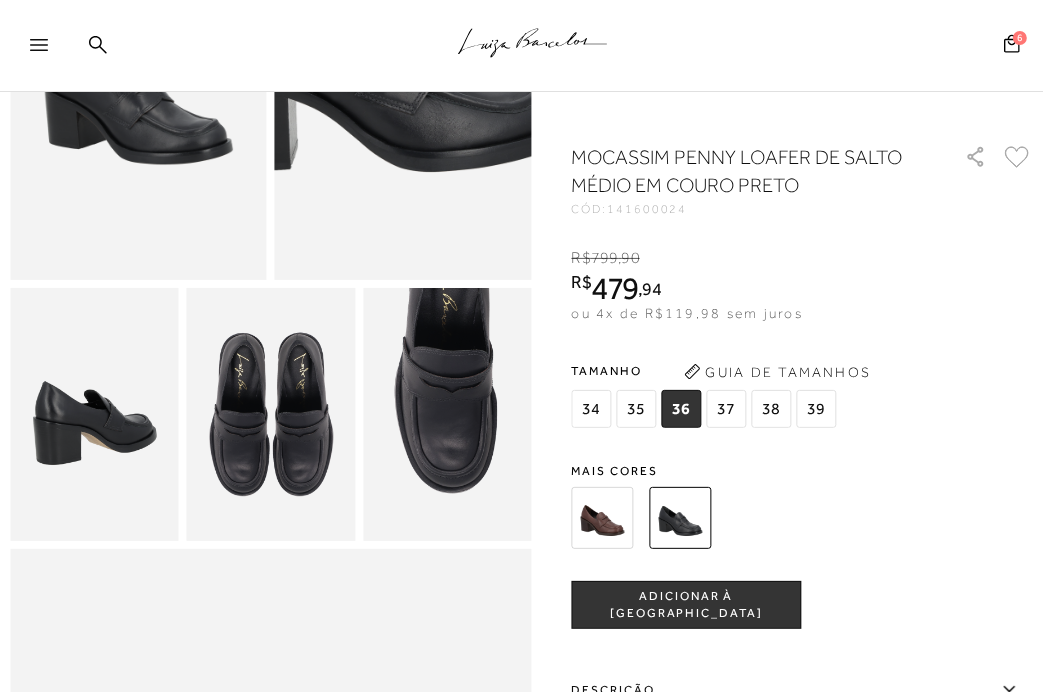 scroll, scrollTop: 300, scrollLeft: 0, axis: vertical 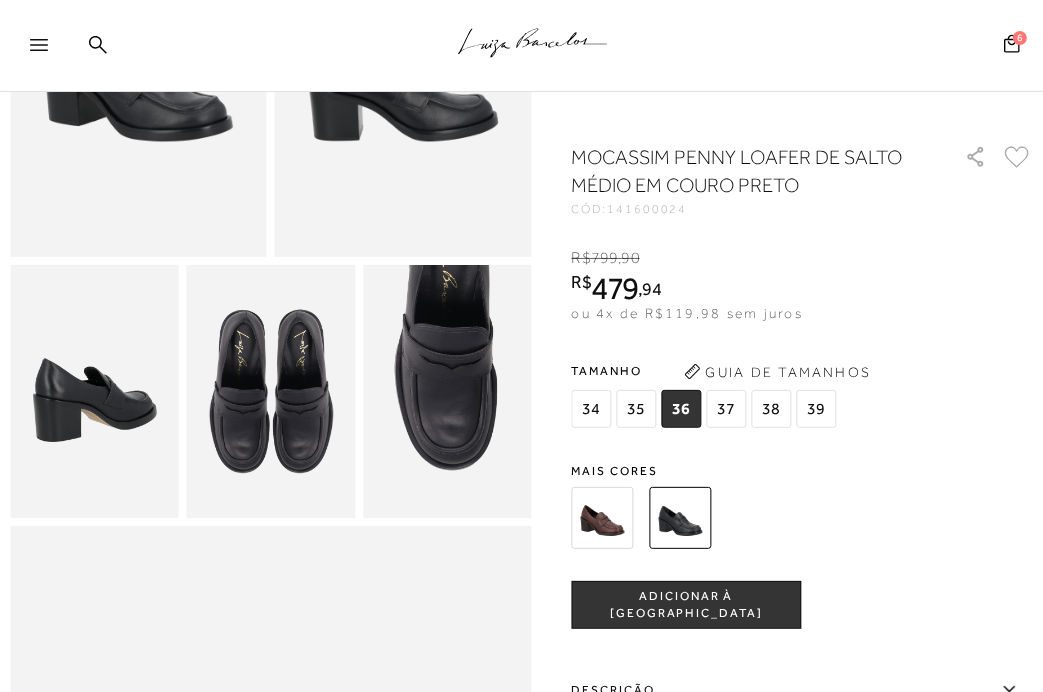 click on "ADICIONAR À [GEOGRAPHIC_DATA]" at bounding box center [687, 605] 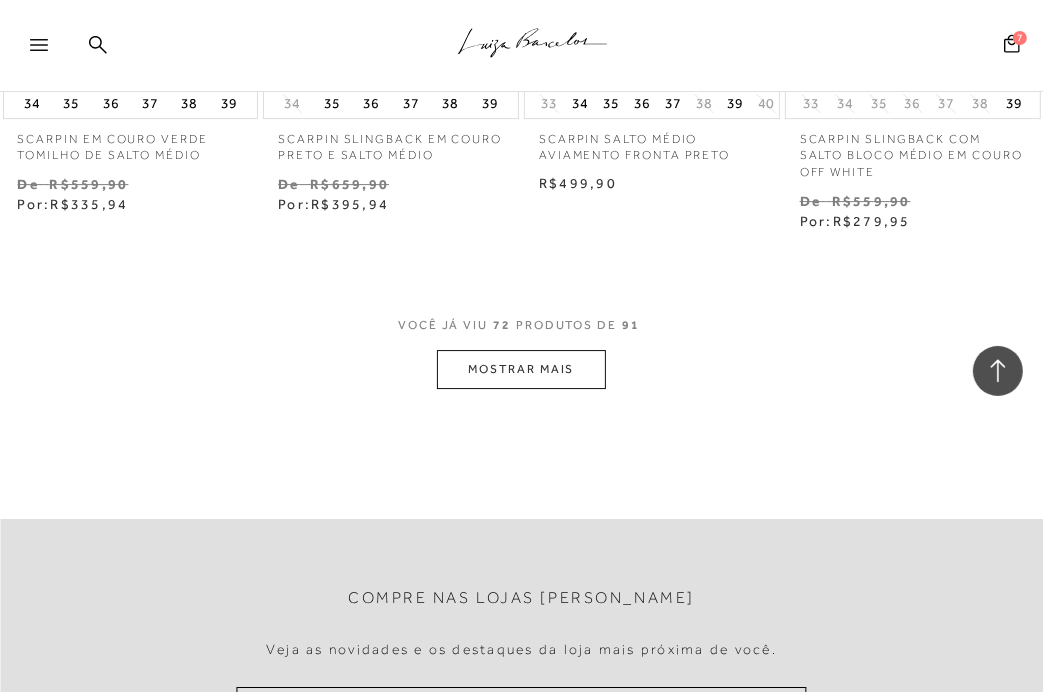 scroll, scrollTop: 9700, scrollLeft: 0, axis: vertical 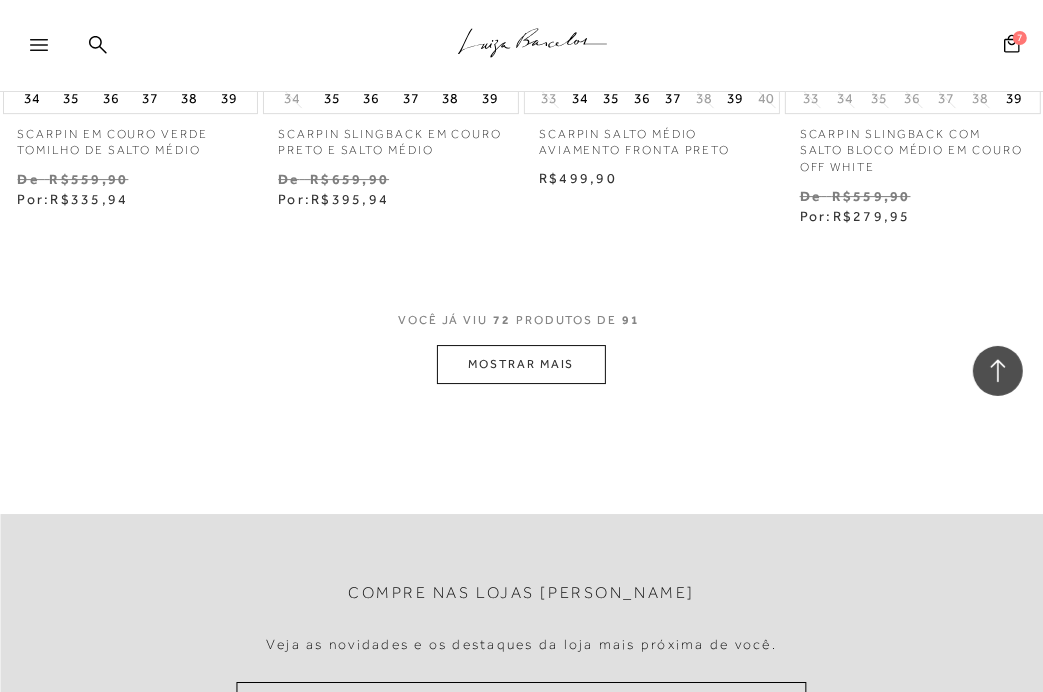 click on "MOSTRAR MAIS" at bounding box center [521, 364] 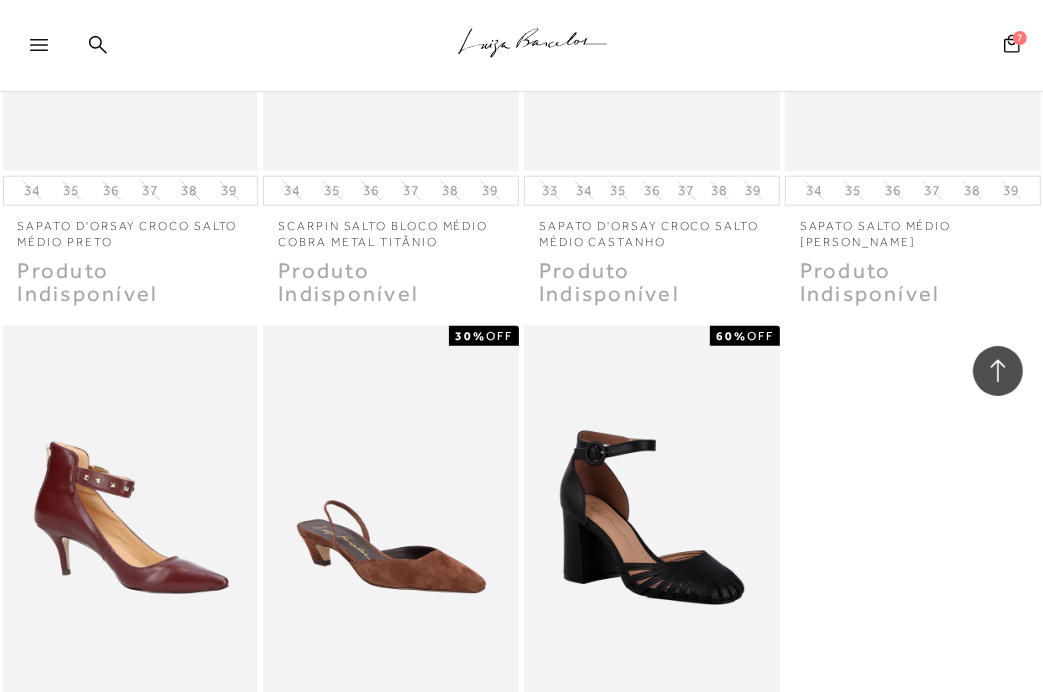 scroll, scrollTop: 11800, scrollLeft: 0, axis: vertical 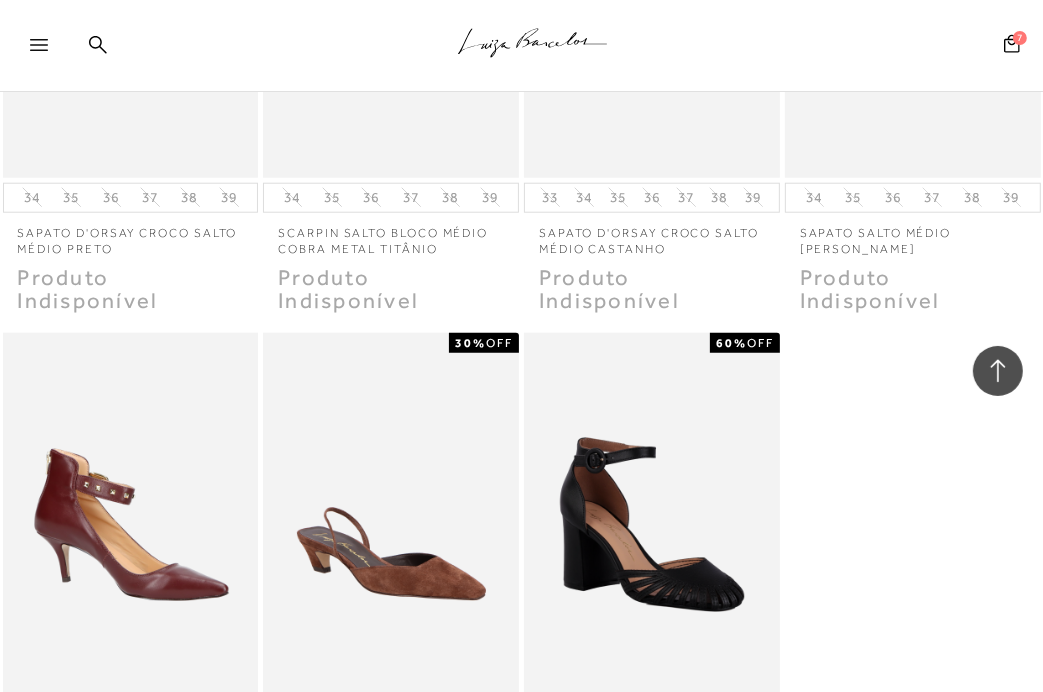 click 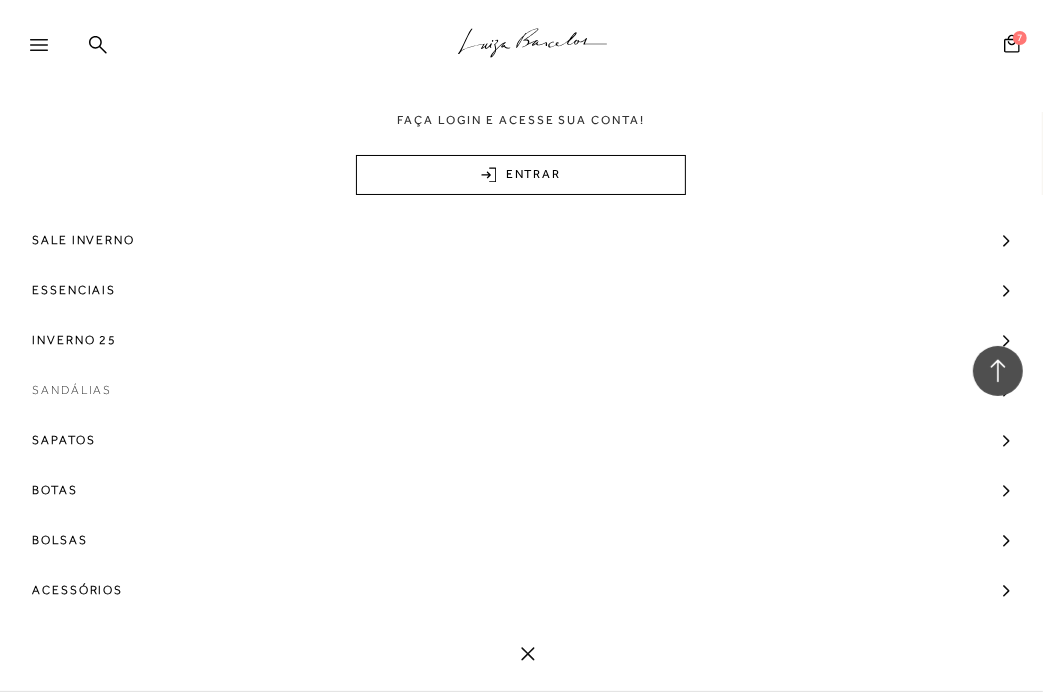 click on "Sandálias" at bounding box center (72, 390) 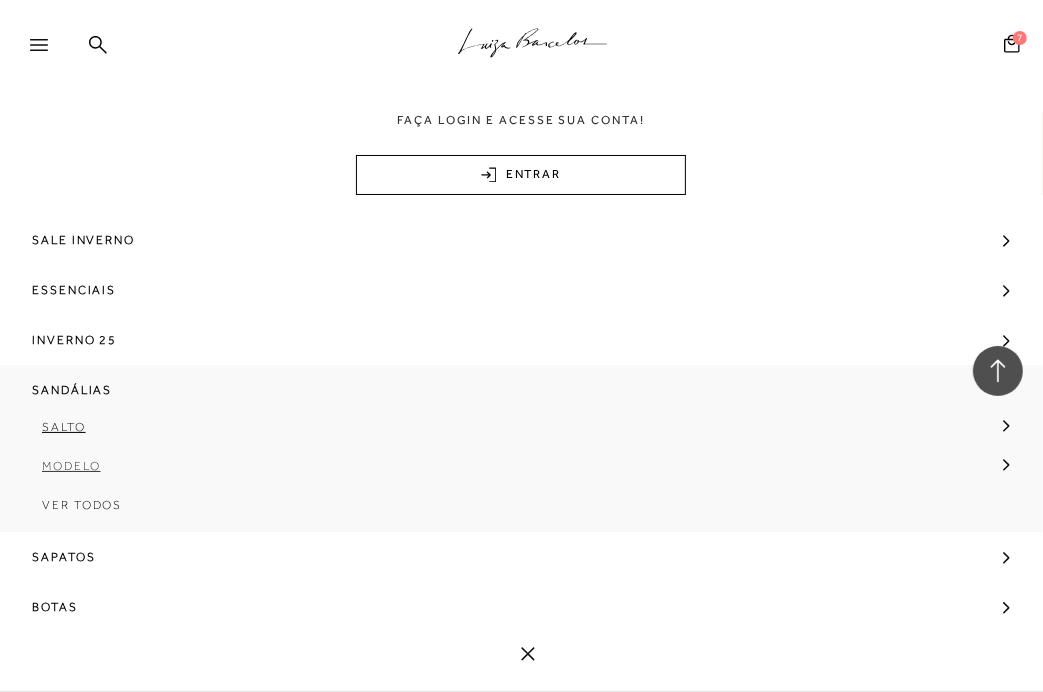 click on "Modelo" at bounding box center (71, 466) 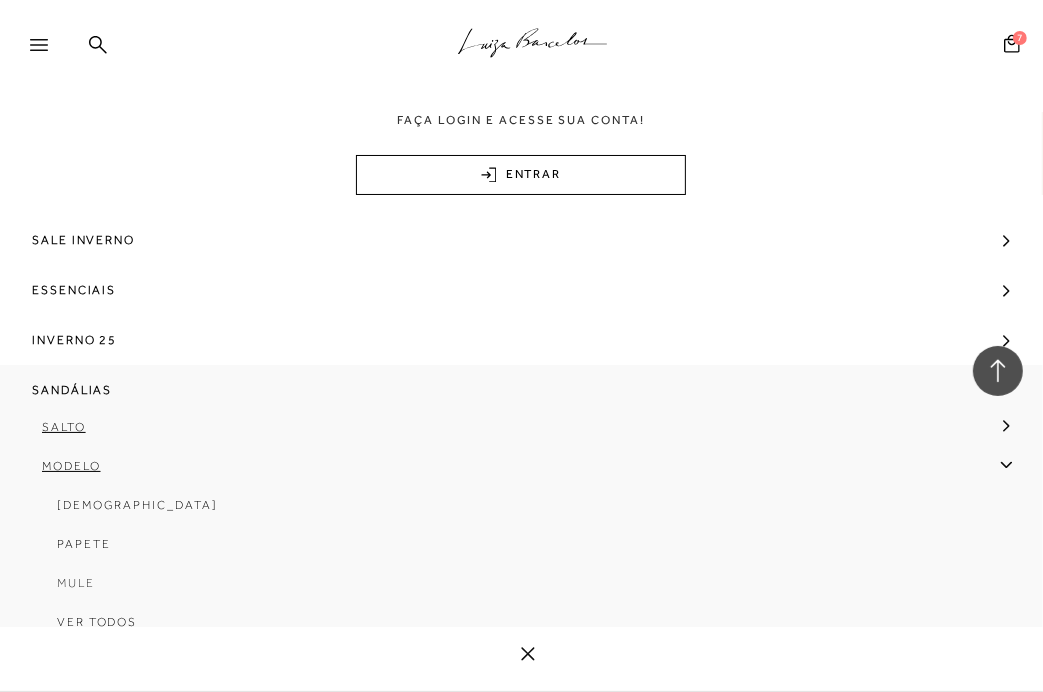 click on "Mule" at bounding box center (76, 583) 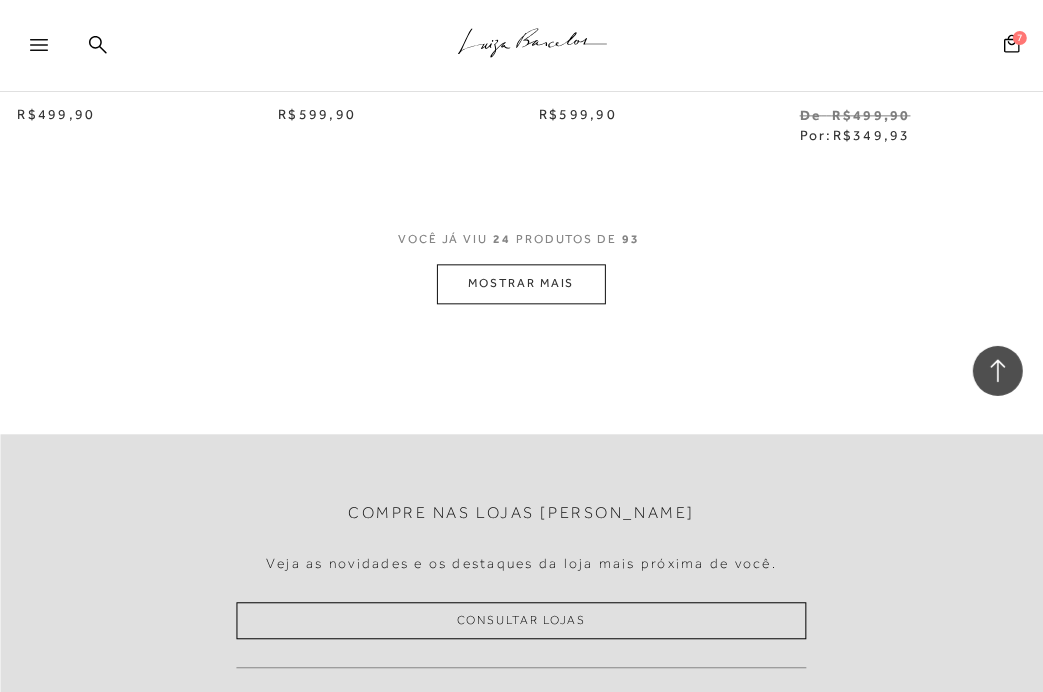 scroll, scrollTop: 3200, scrollLeft: 0, axis: vertical 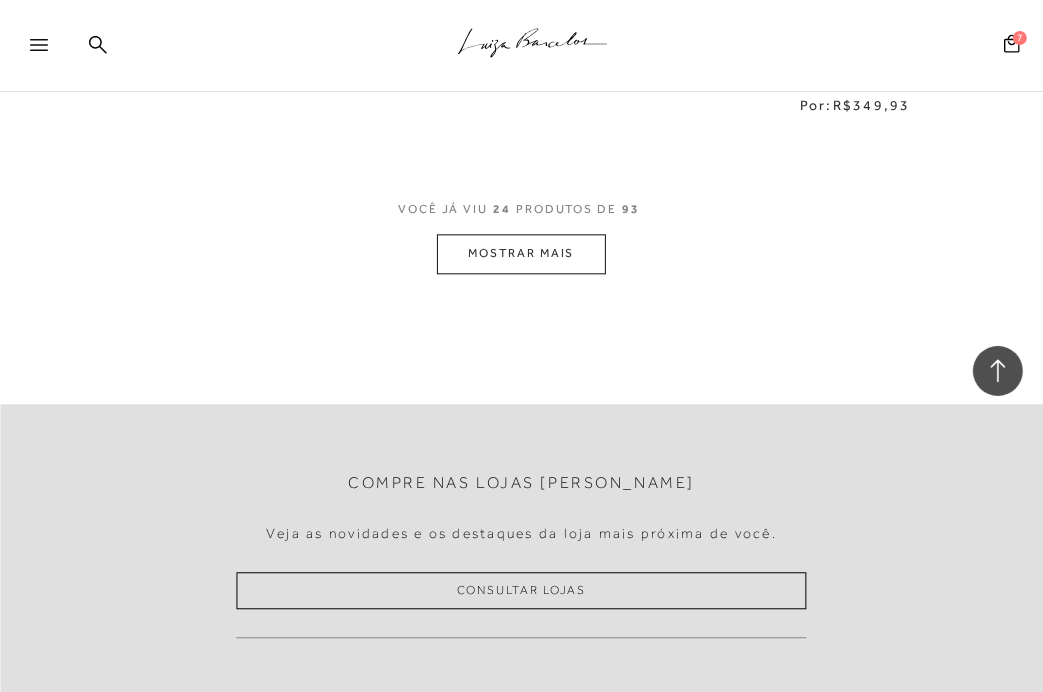 click on "MOSTRAR MAIS" at bounding box center (521, 253) 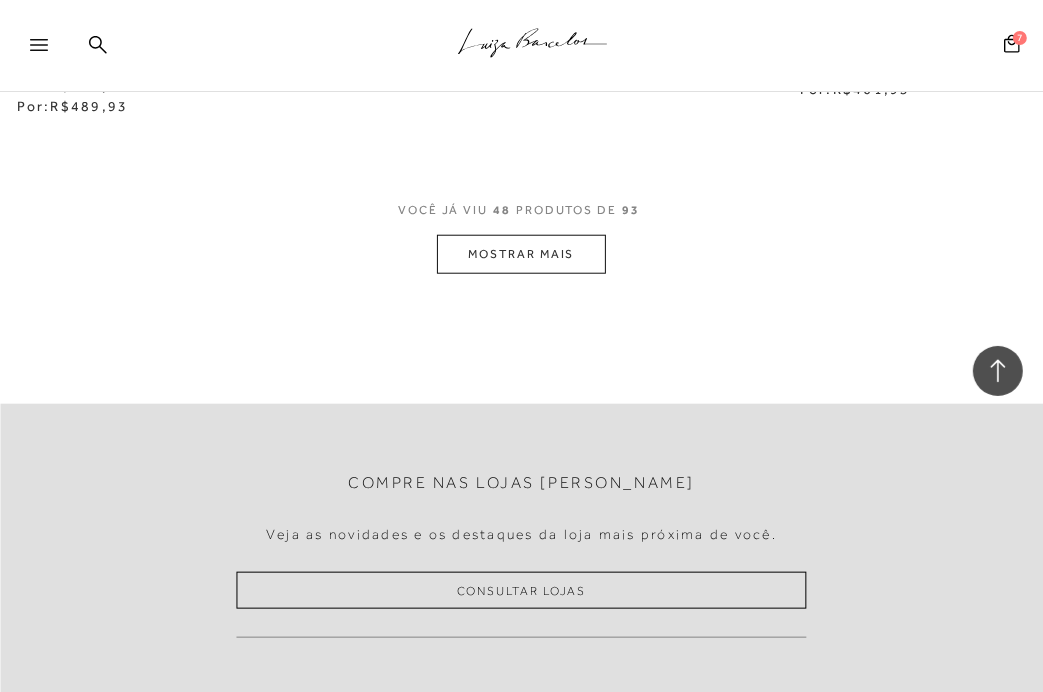scroll, scrollTop: 6500, scrollLeft: 0, axis: vertical 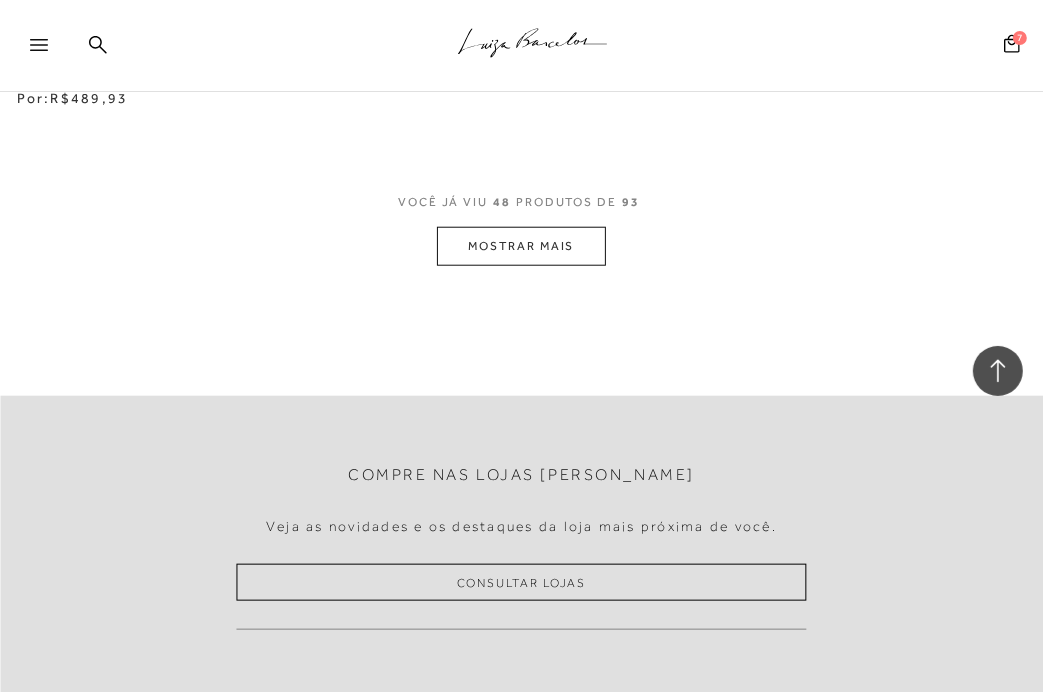 click on "MOSTRAR MAIS" at bounding box center [521, 246] 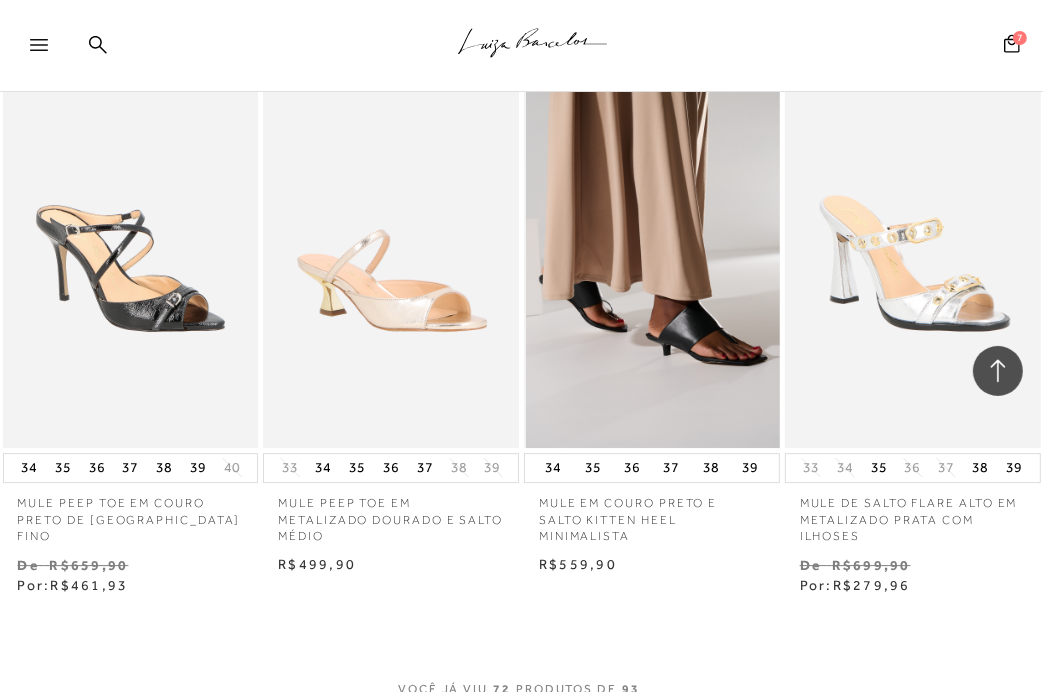 scroll, scrollTop: 9600, scrollLeft: 0, axis: vertical 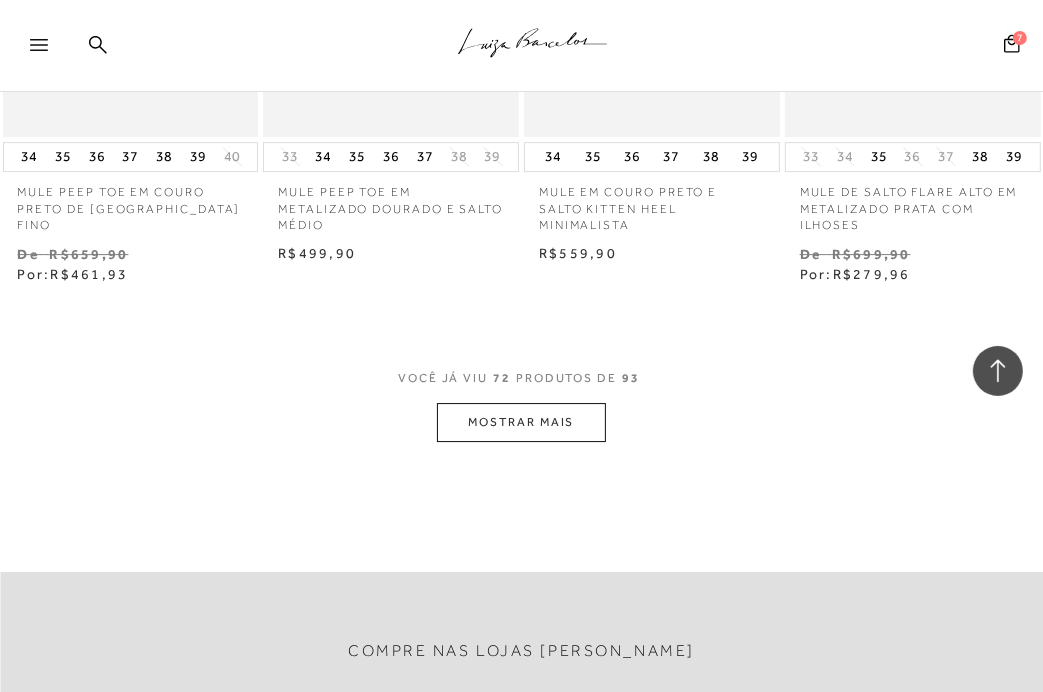 click on "MOSTRAR MAIS" at bounding box center [521, 422] 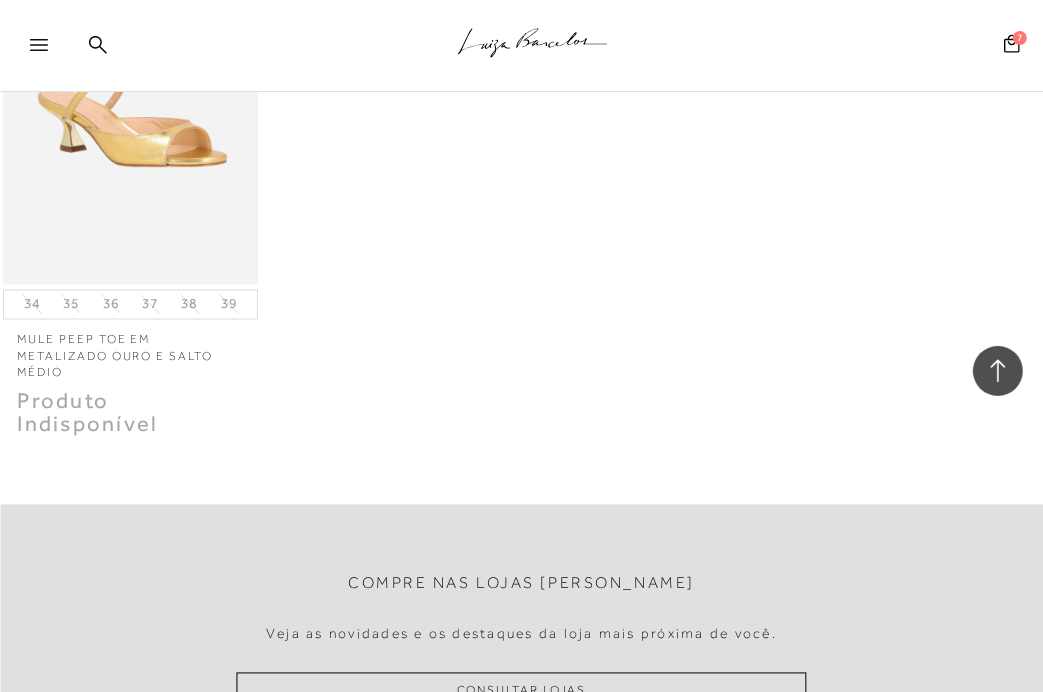 scroll, scrollTop: 12800, scrollLeft: 0, axis: vertical 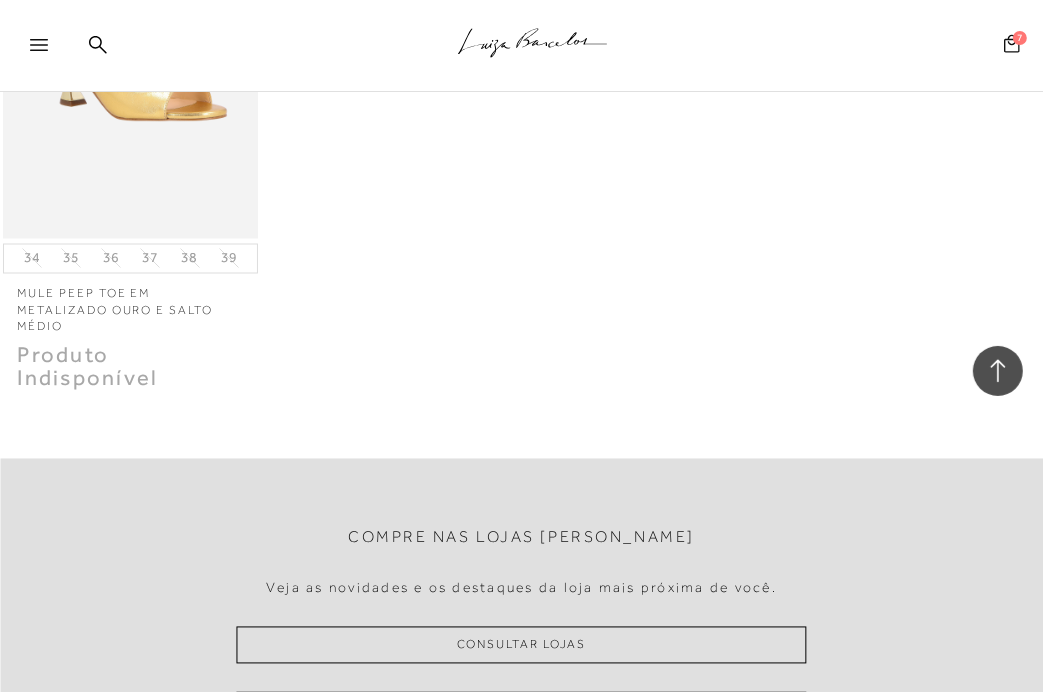 click 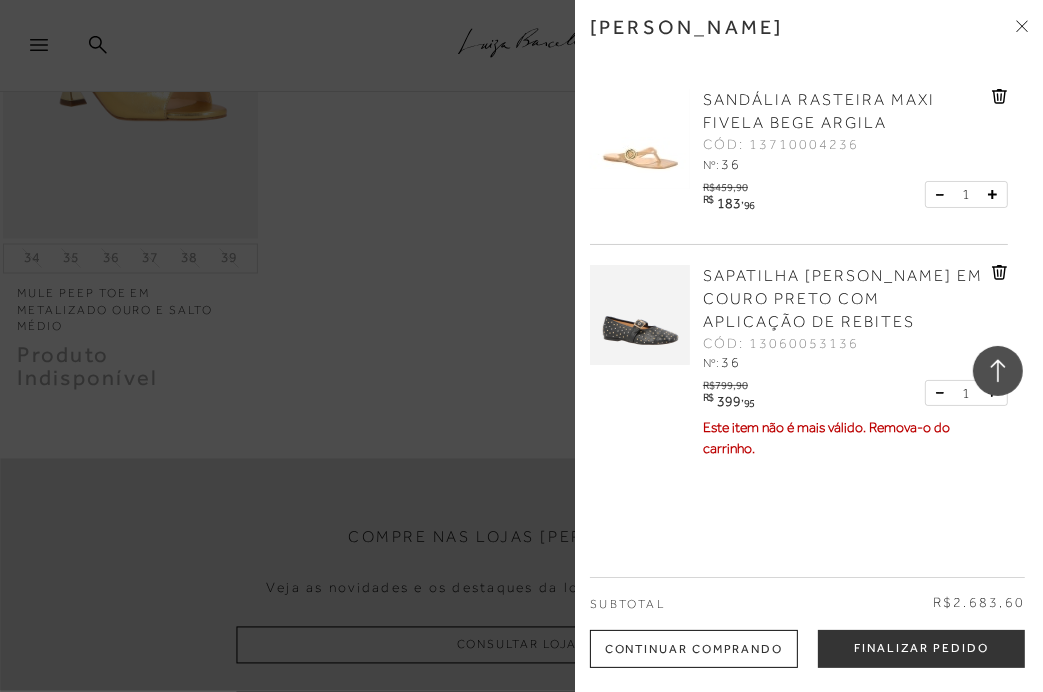 click 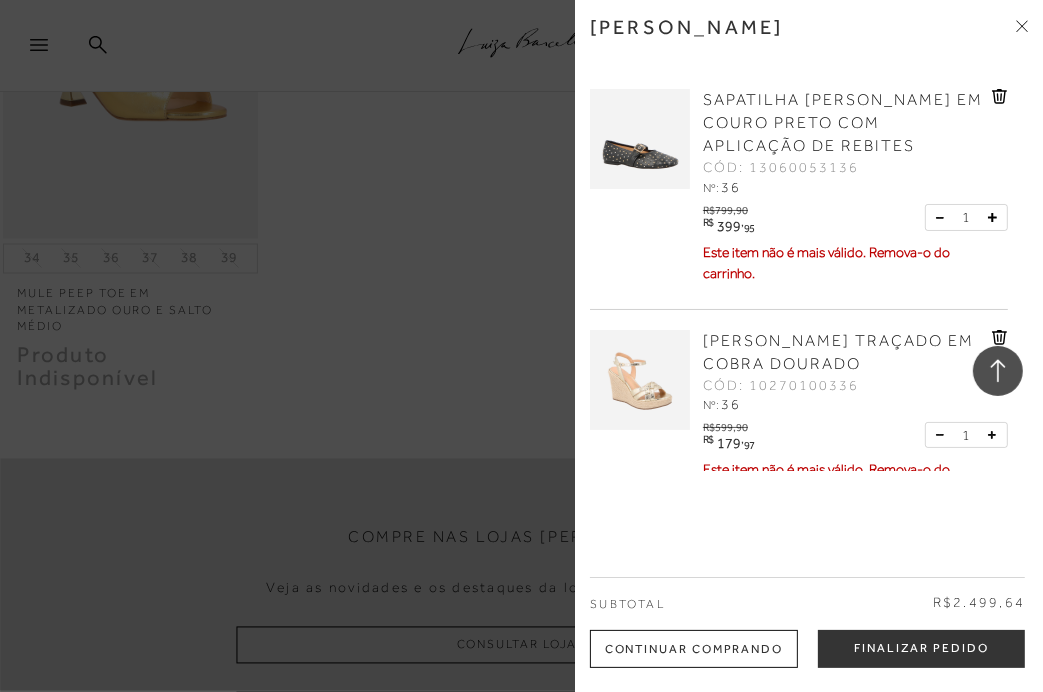 click 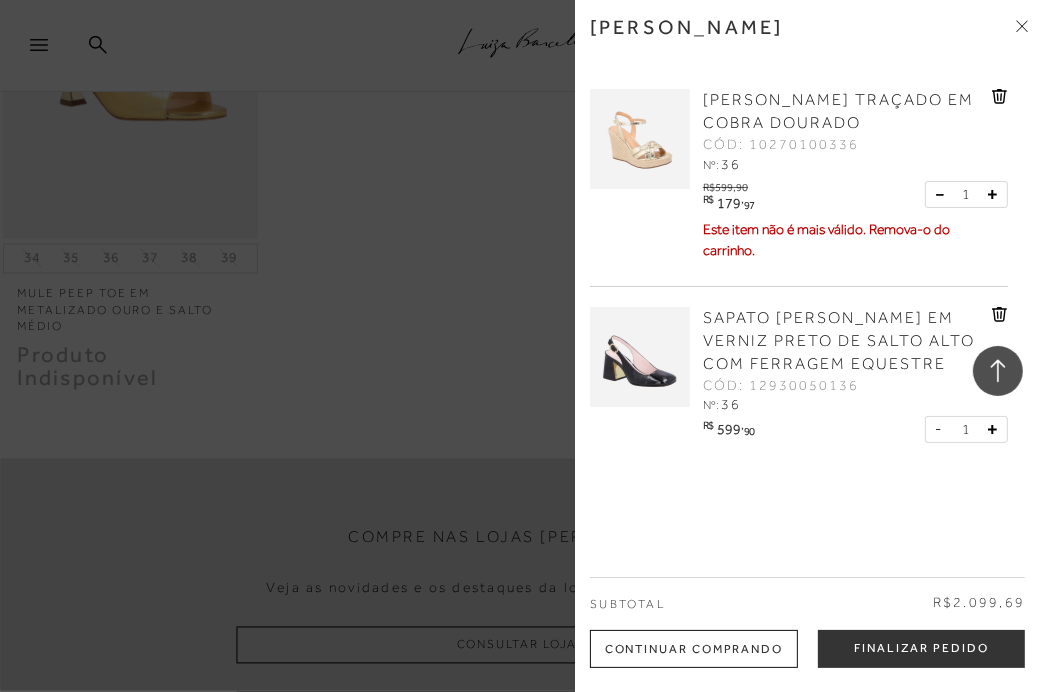 click 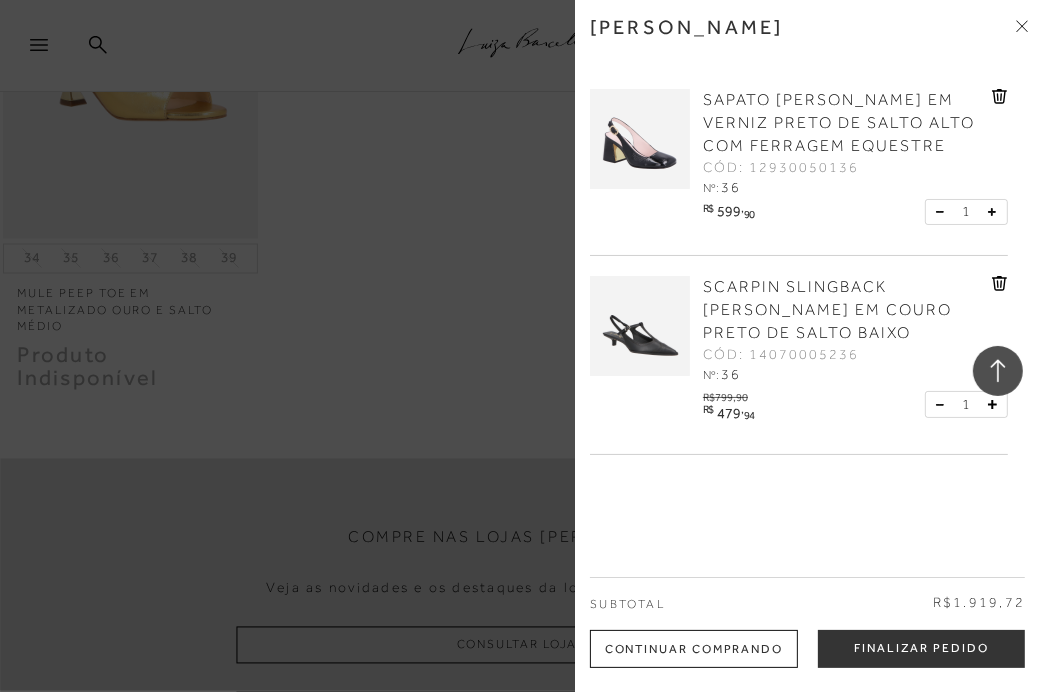 click 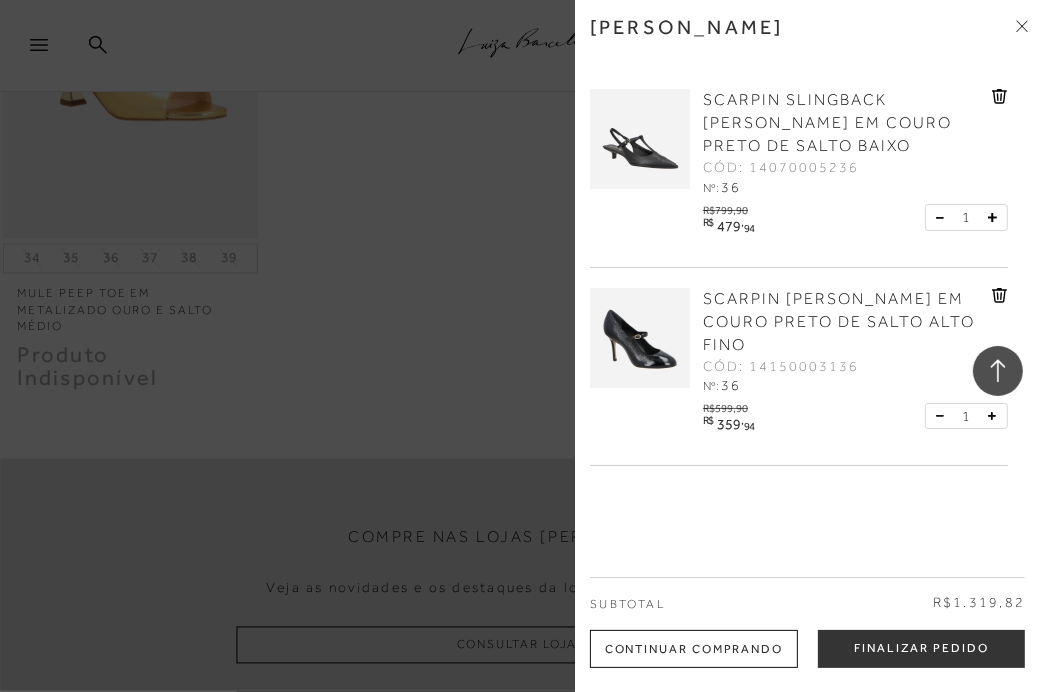 click 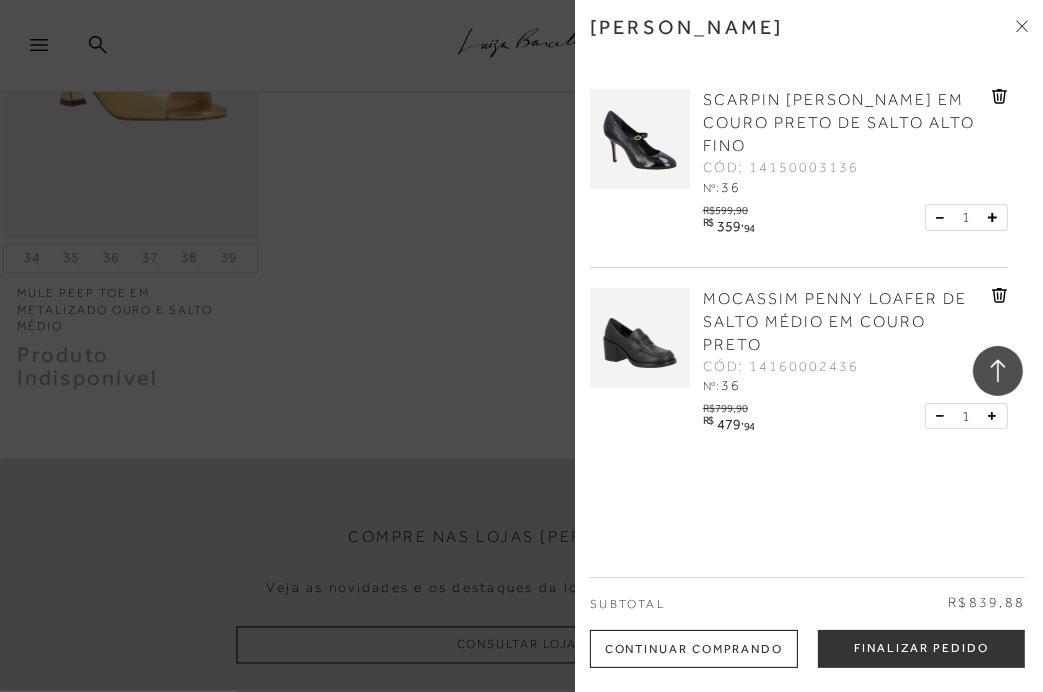 click 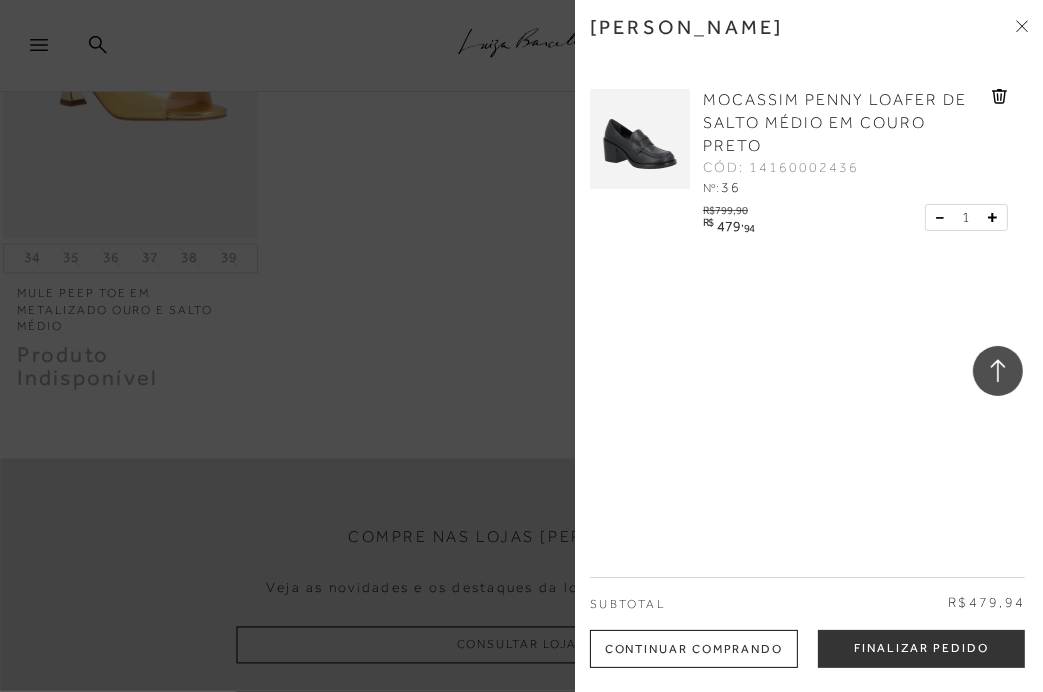 click at bounding box center (640, 139) 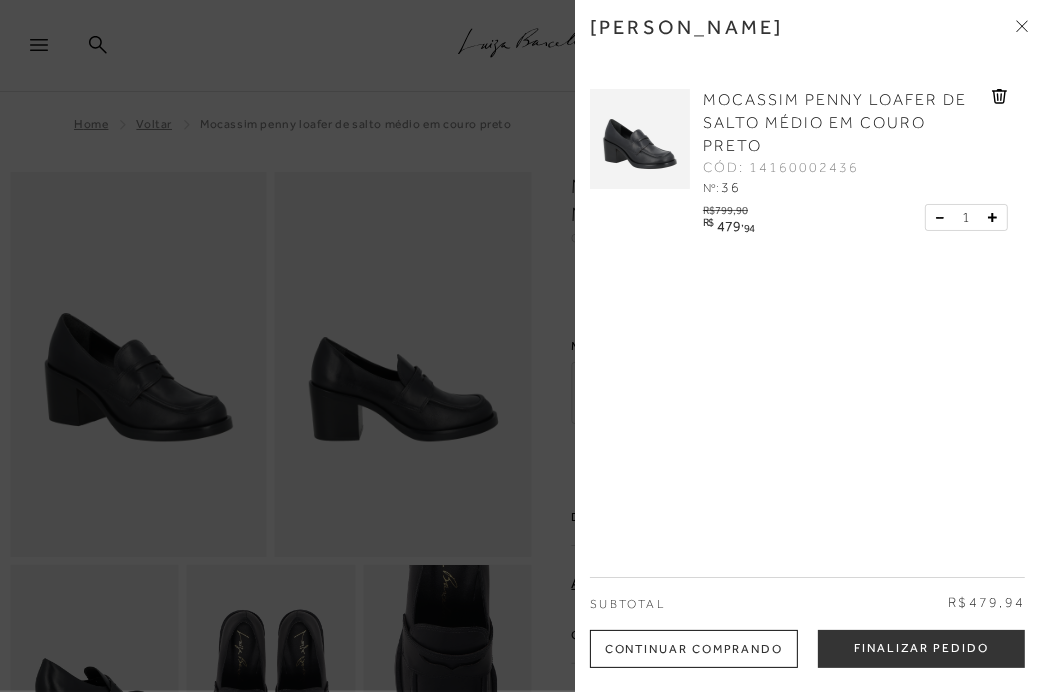 click on "MOCASSIM PENNY LOAFER DE SALTO MÉDIO EM COURO PRETO" at bounding box center [835, 123] 